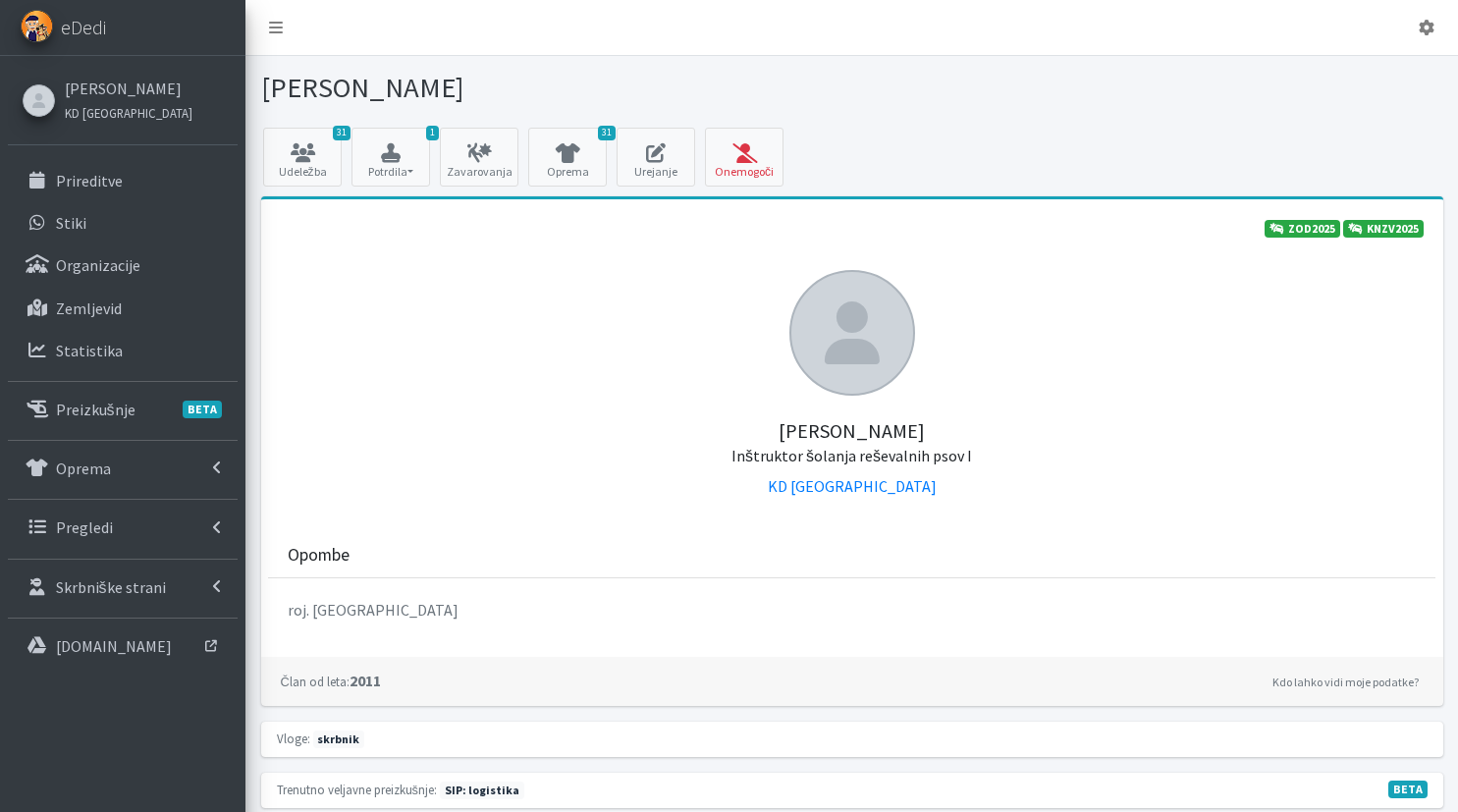 scroll, scrollTop: 0, scrollLeft: 0, axis: both 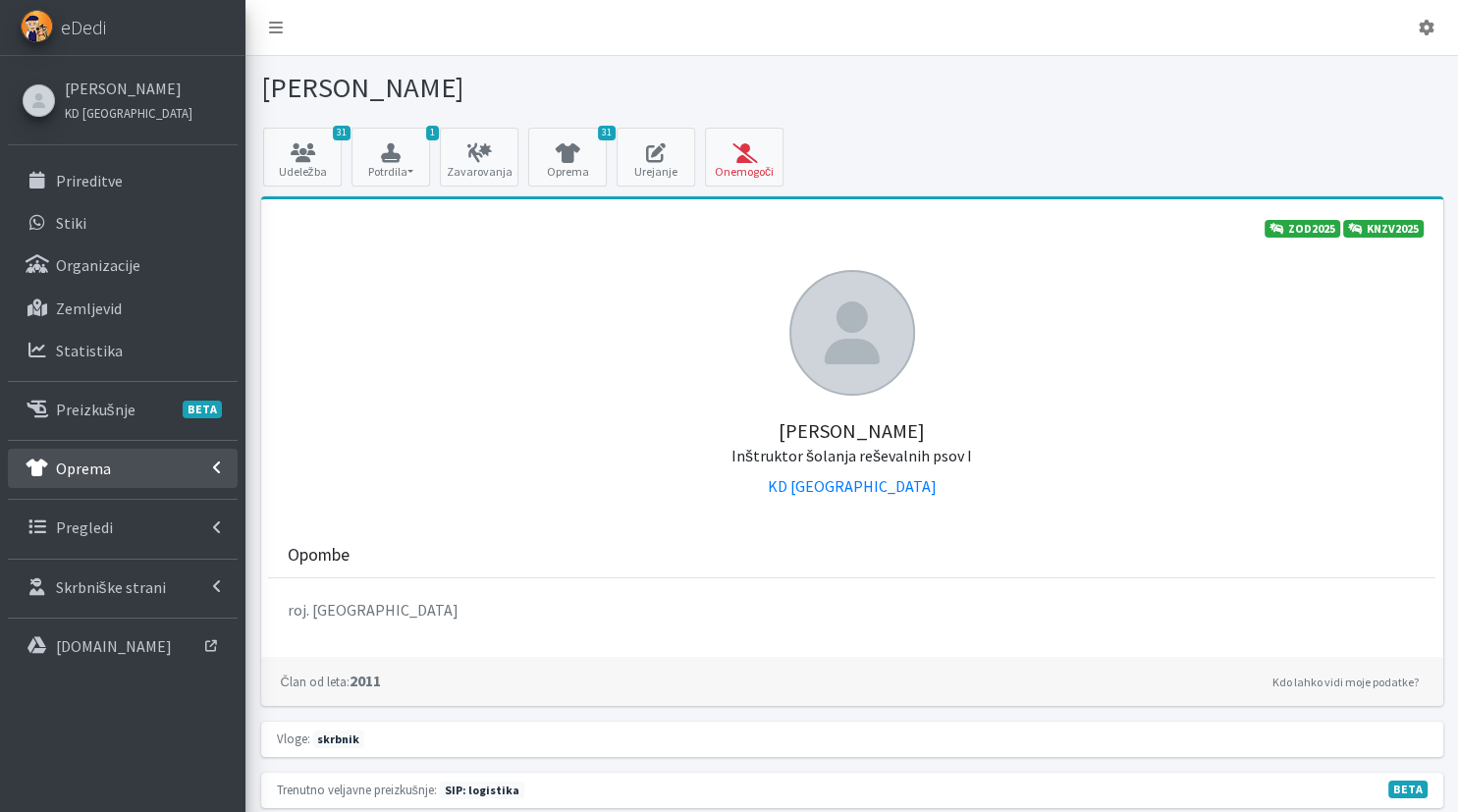 click on "Oprema" at bounding box center [83, 468] 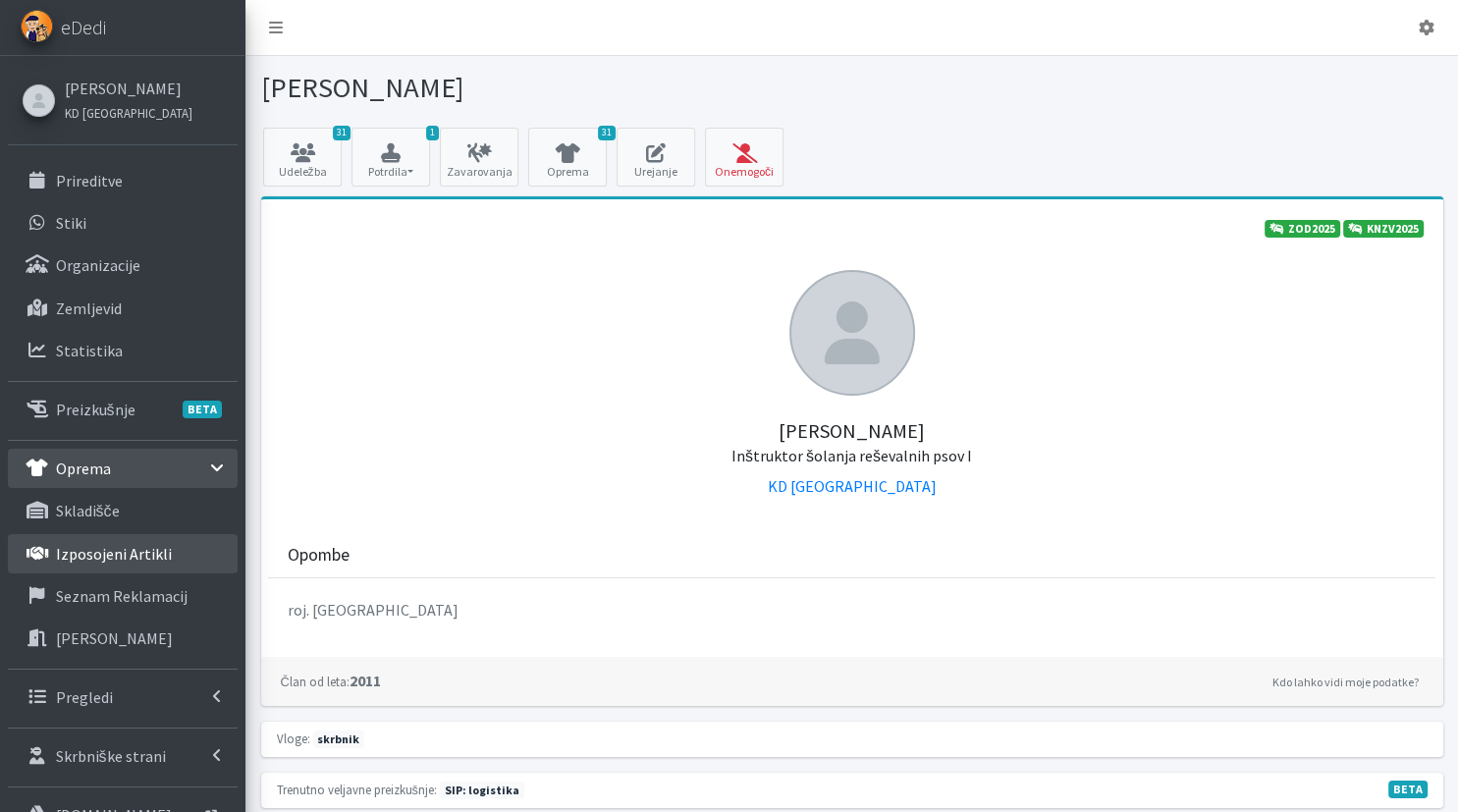 click on "Izposojeni artikli" at bounding box center (114, 554) 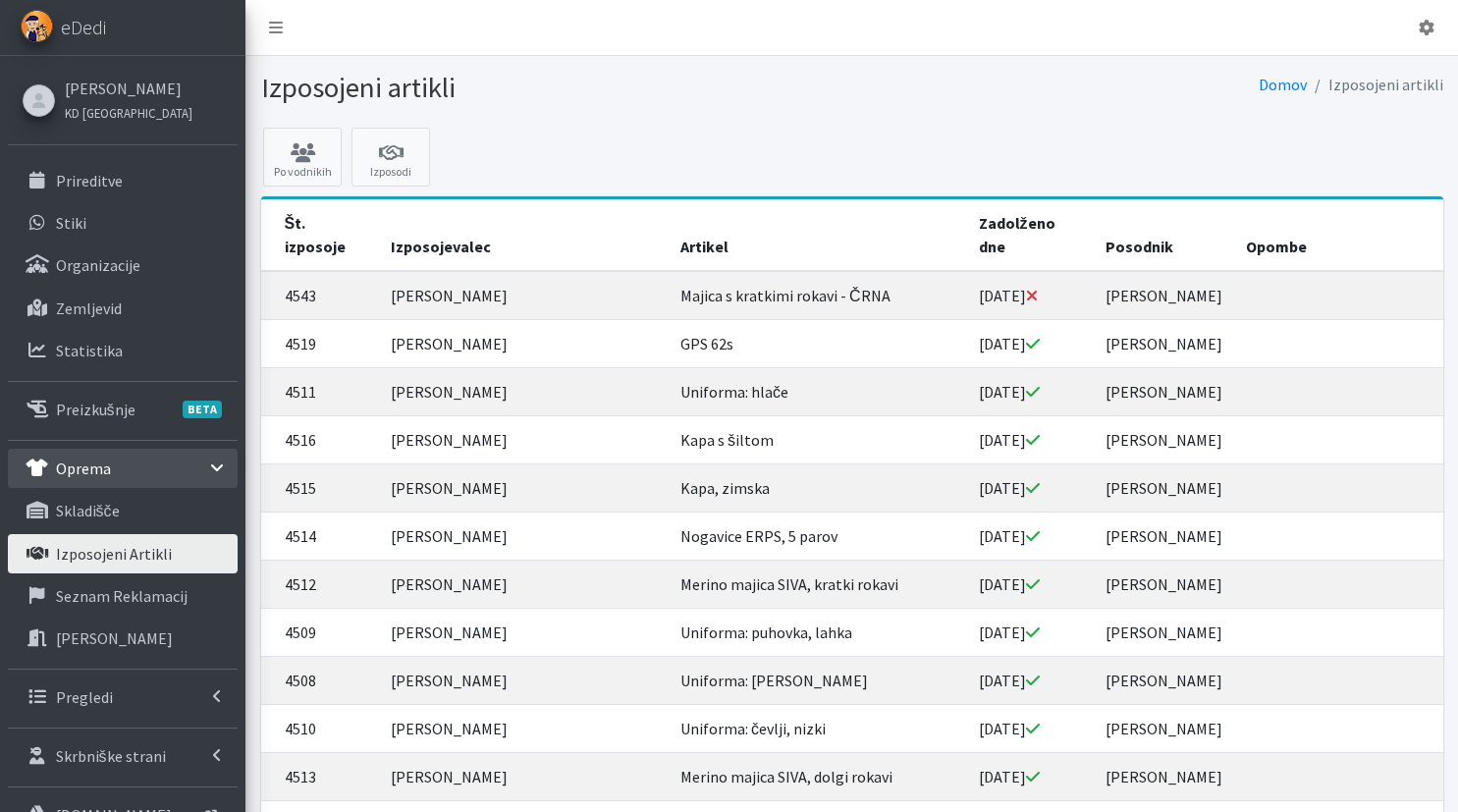 scroll, scrollTop: 0, scrollLeft: 0, axis: both 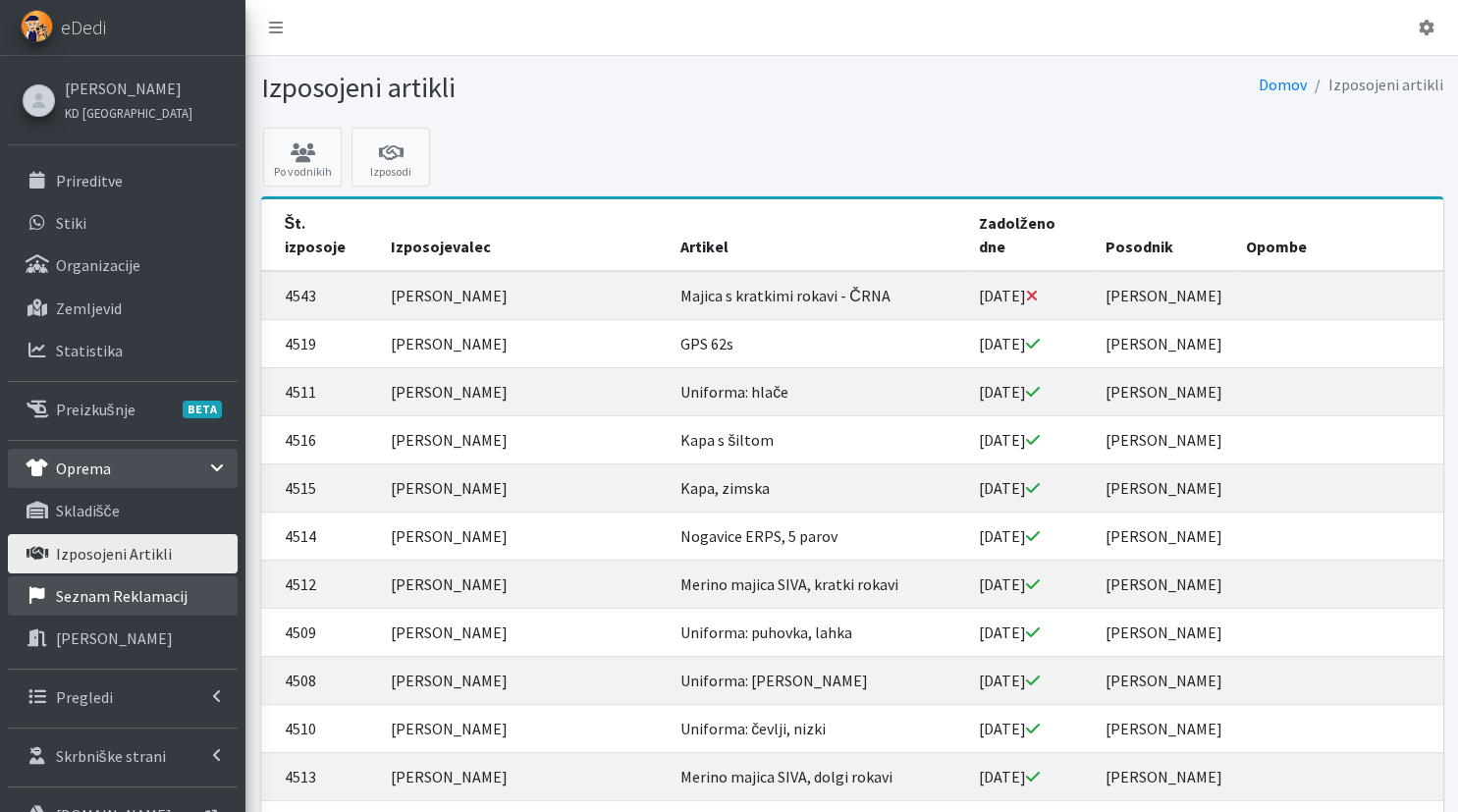click on "Seznam reklamacij" at bounding box center (123, 596) 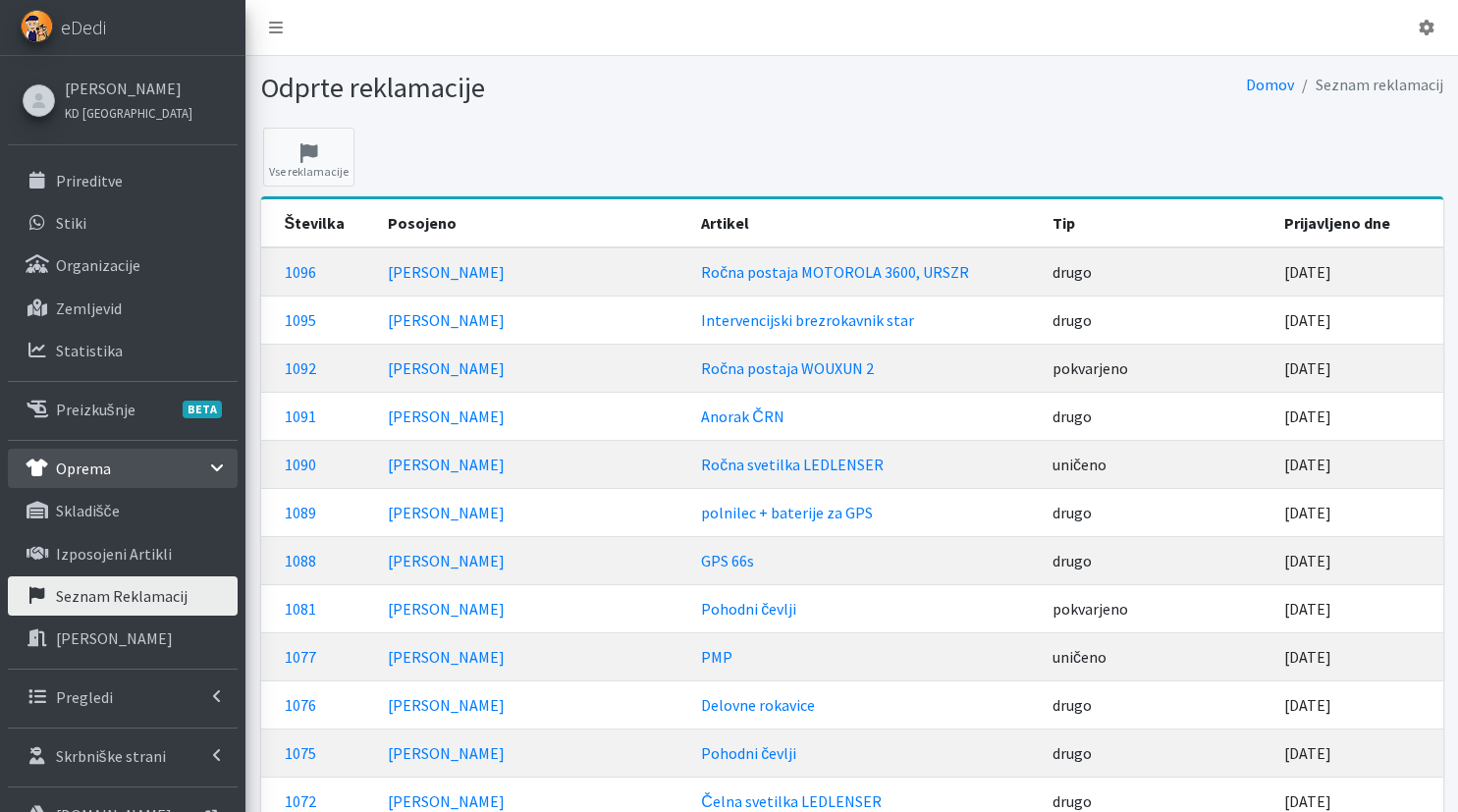 scroll, scrollTop: 0, scrollLeft: 0, axis: both 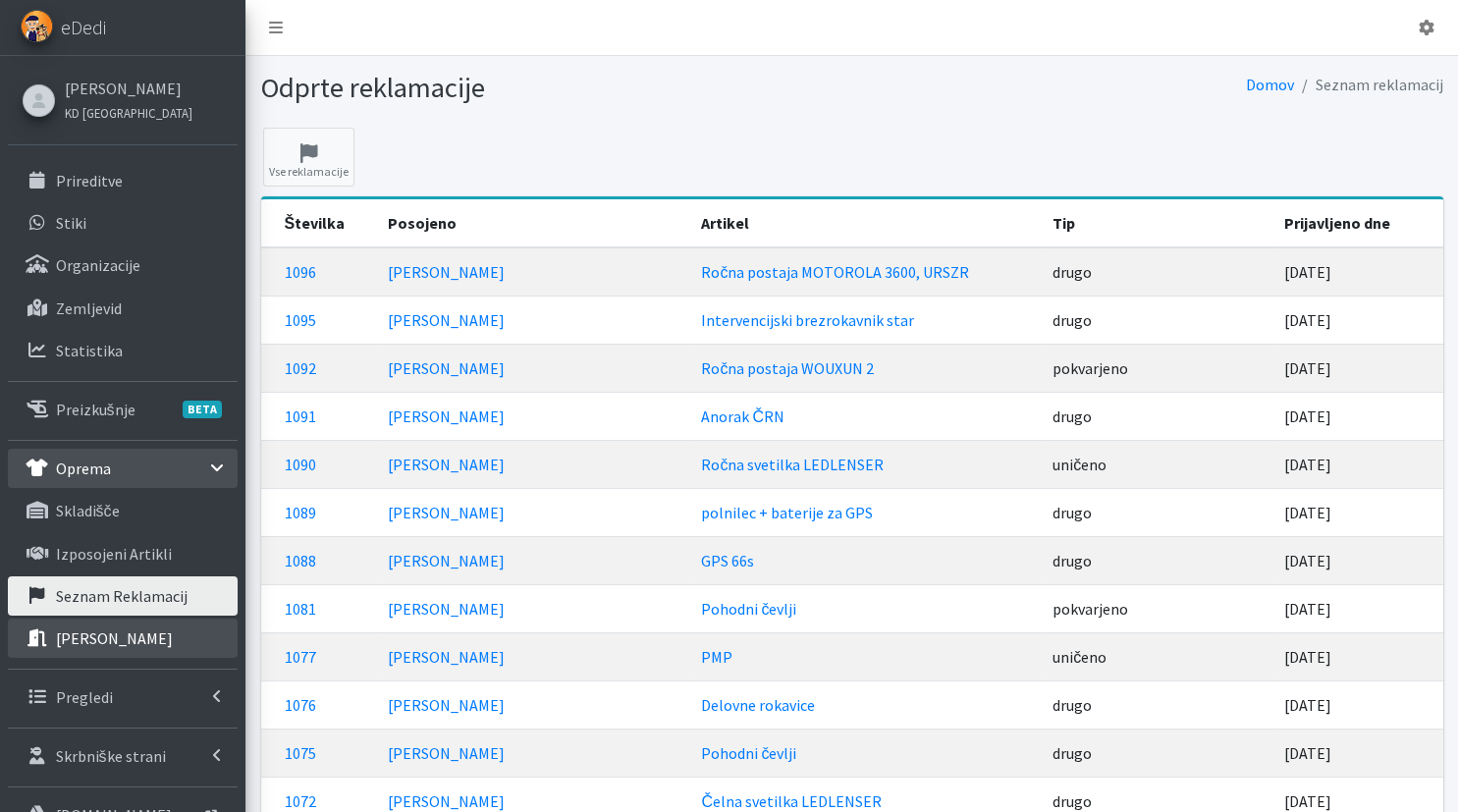 click on "[PERSON_NAME]" at bounding box center (114, 638) 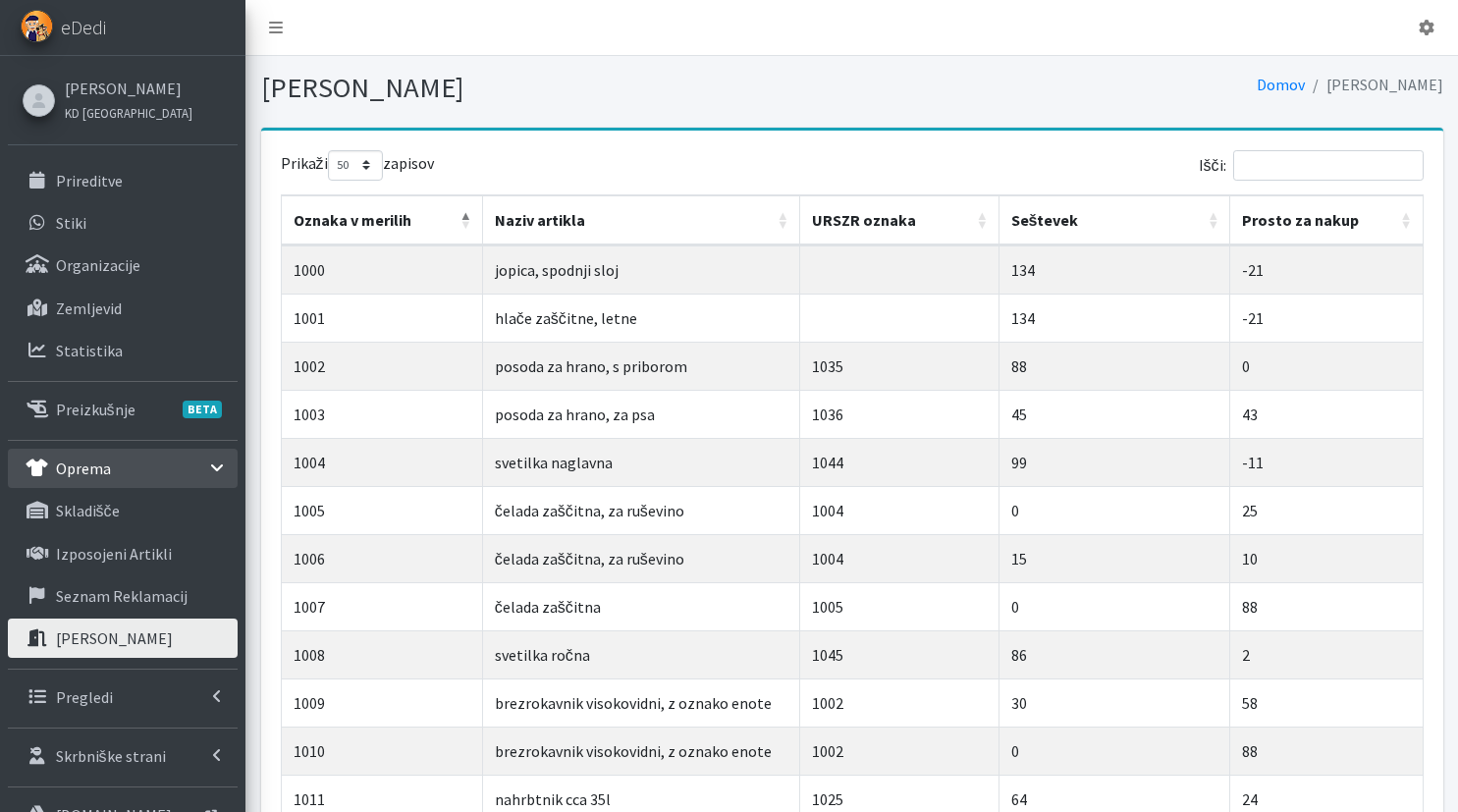 select on "50" 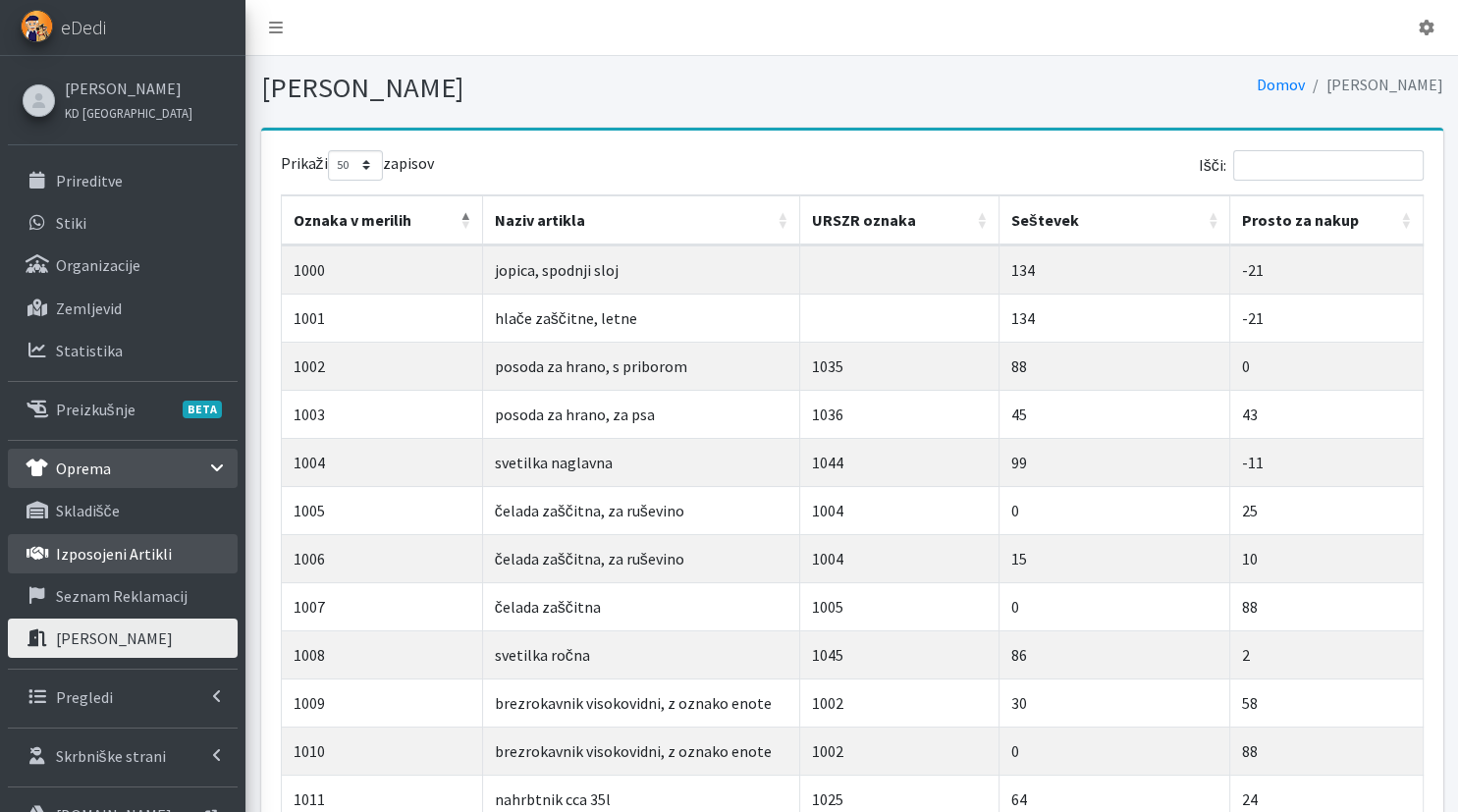 click on "Izposojeni artikli" at bounding box center (114, 554) 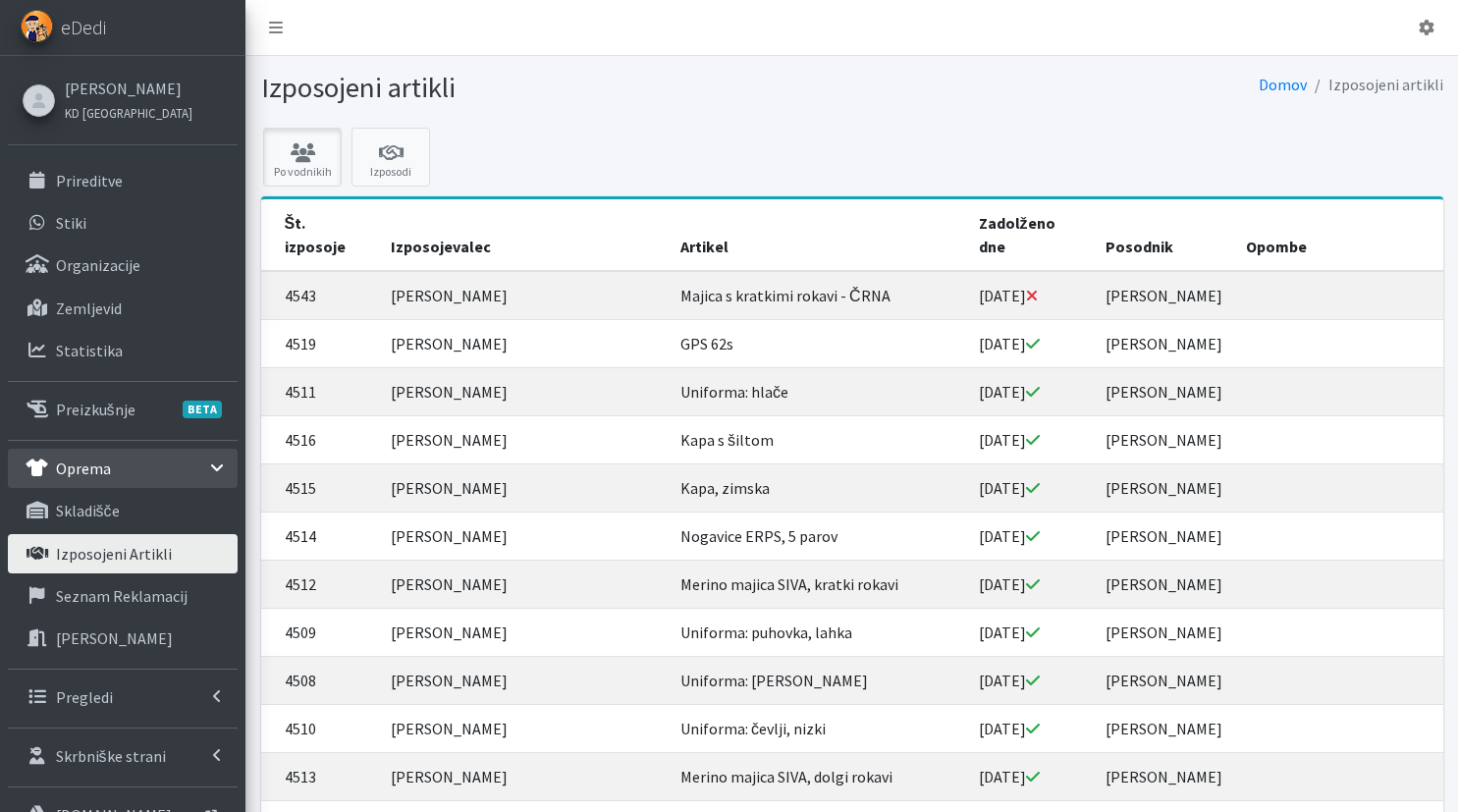 click at bounding box center [302, 153] 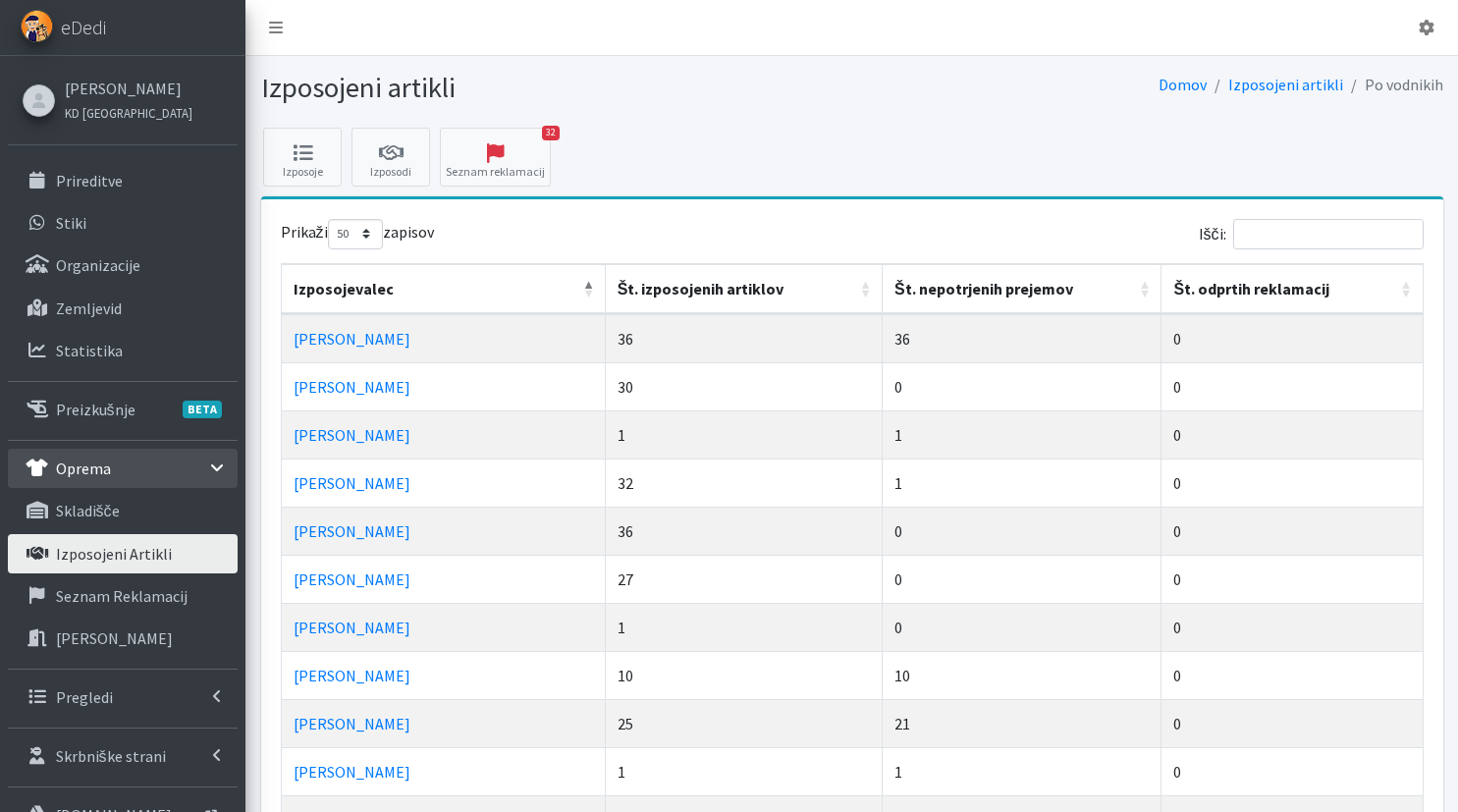 select on "50" 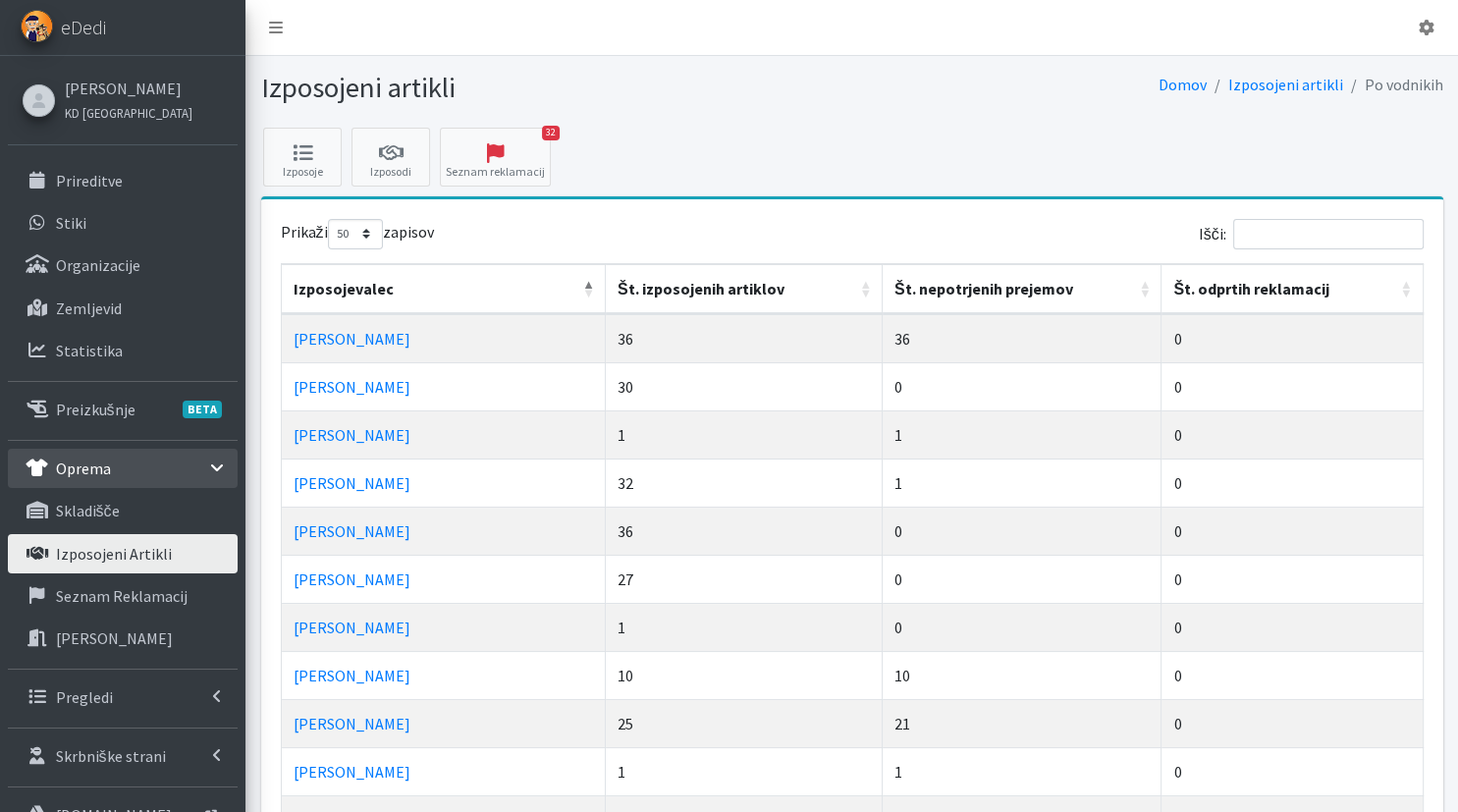 click on "Št. nepotrjenih prejemov" at bounding box center [1022, 289] 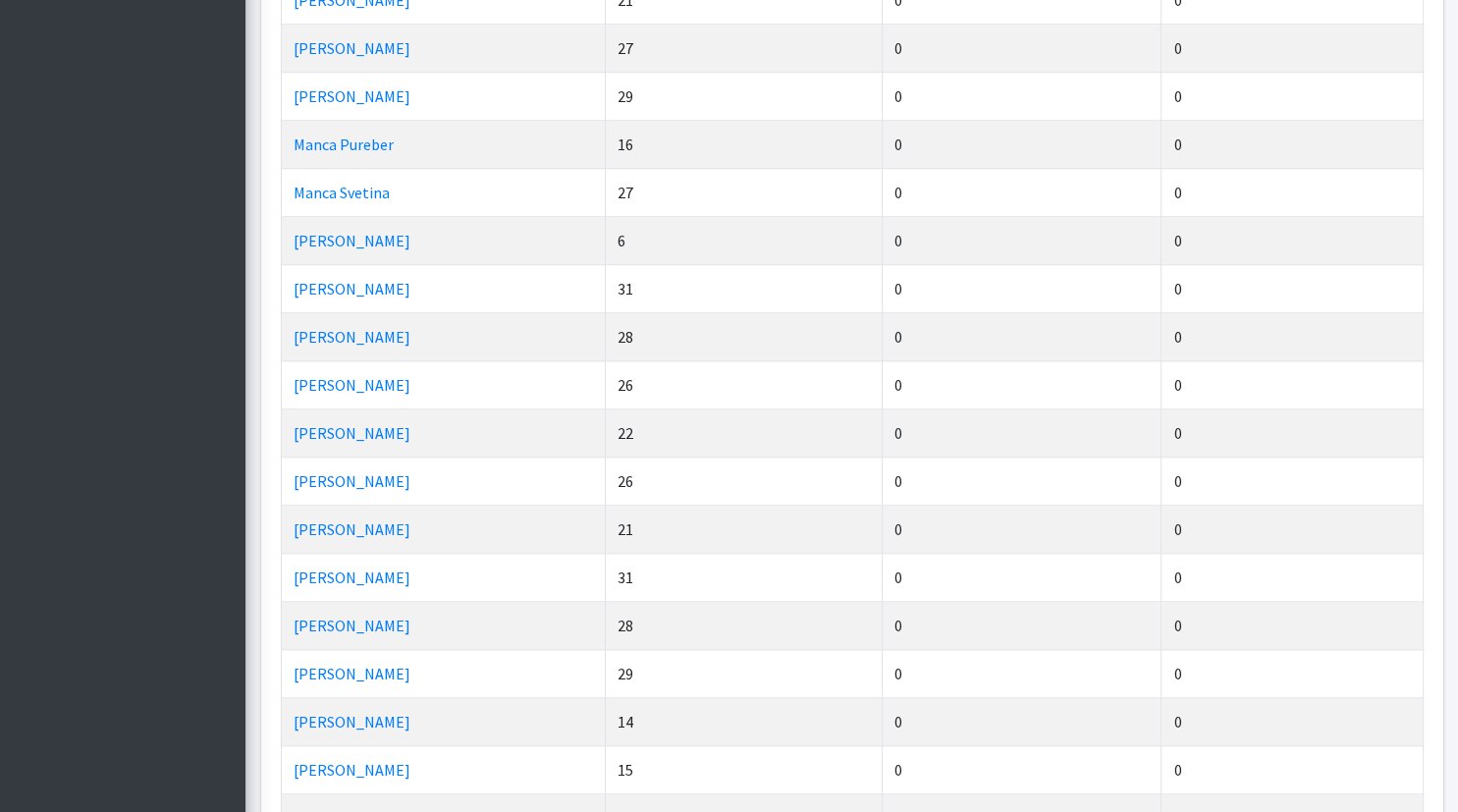 scroll, scrollTop: 1970, scrollLeft: 0, axis: vertical 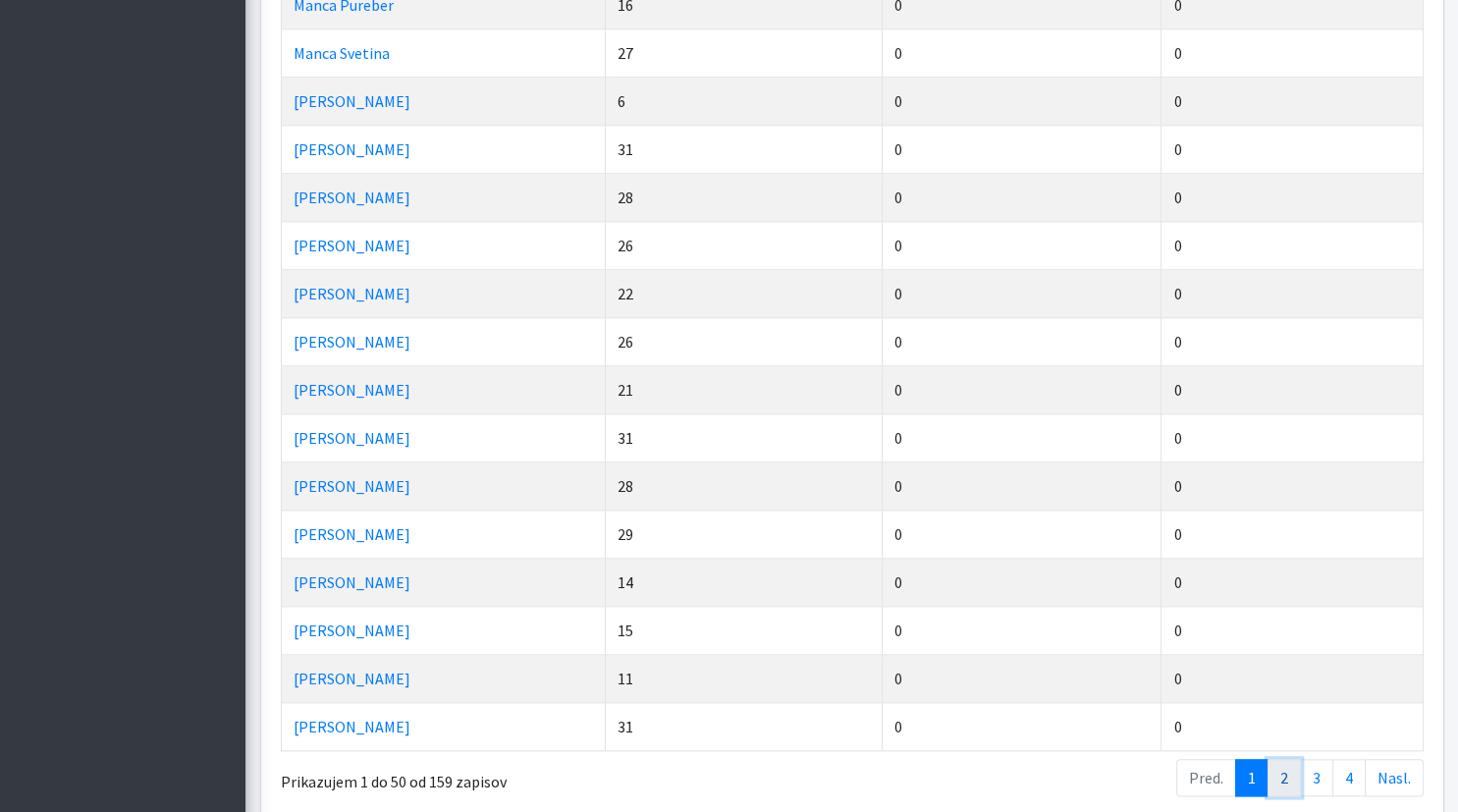 click on "2" at bounding box center [1284, 778] 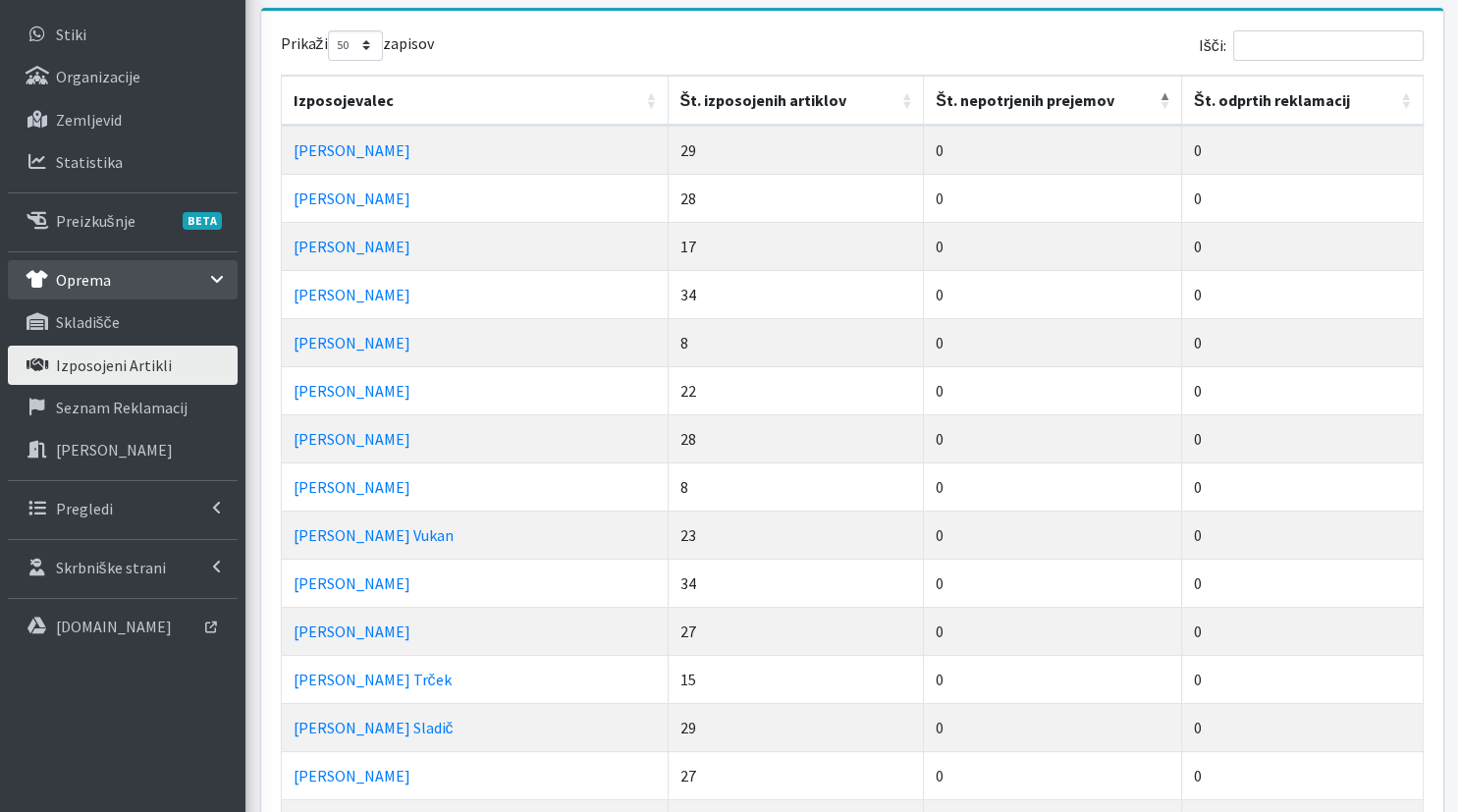 scroll, scrollTop: 103, scrollLeft: 0, axis: vertical 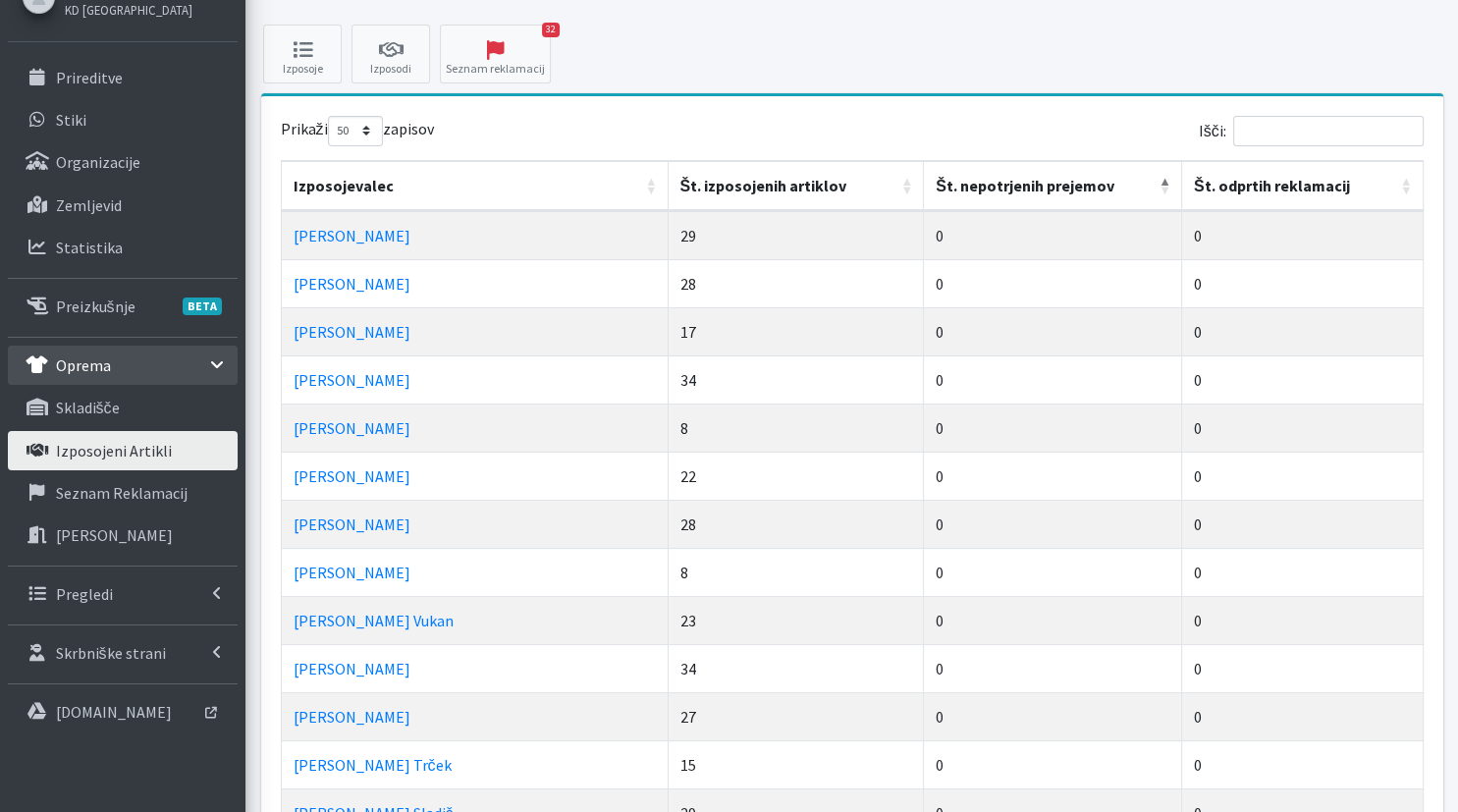 click on "0" at bounding box center (1053, 283) 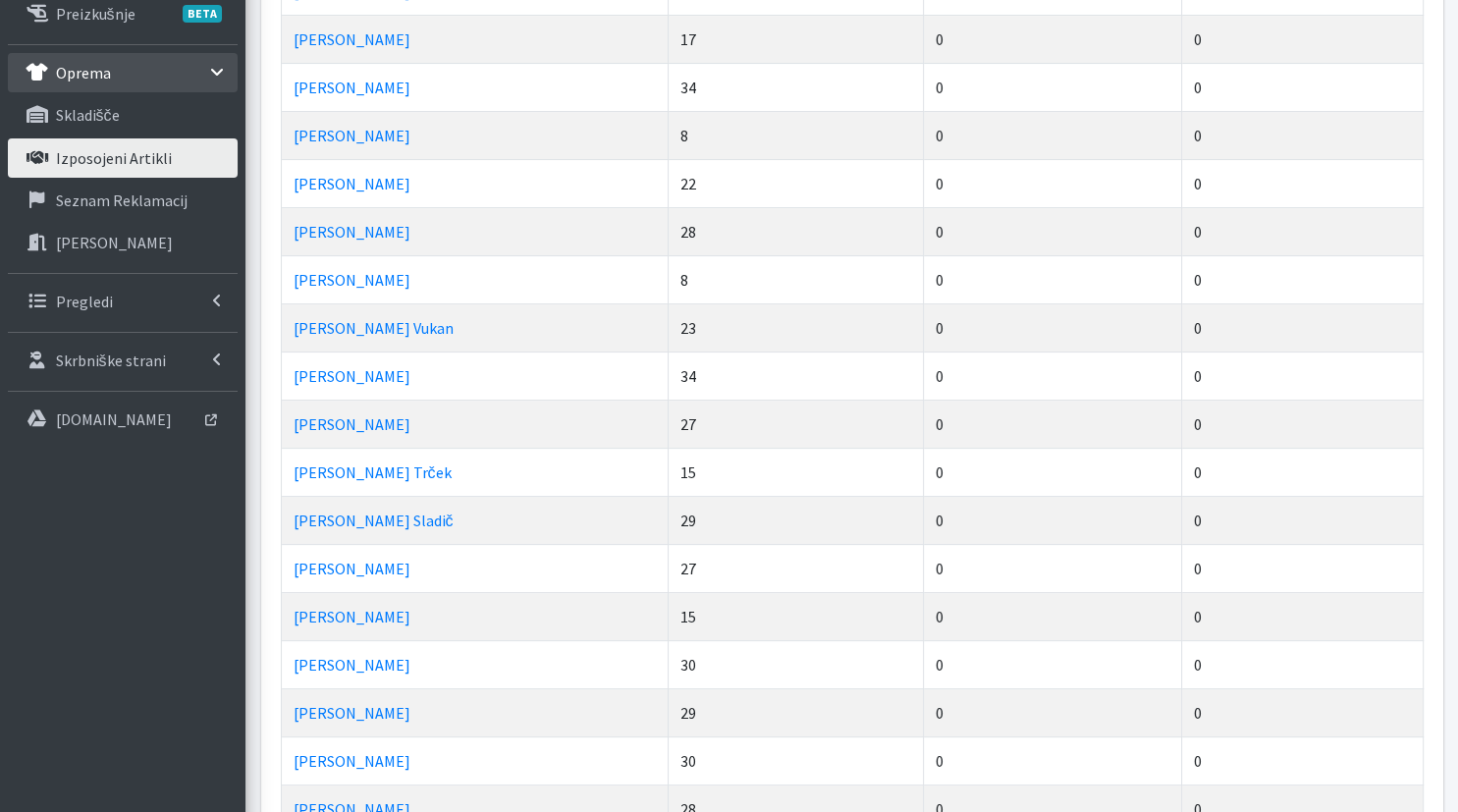 scroll, scrollTop: 414, scrollLeft: 0, axis: vertical 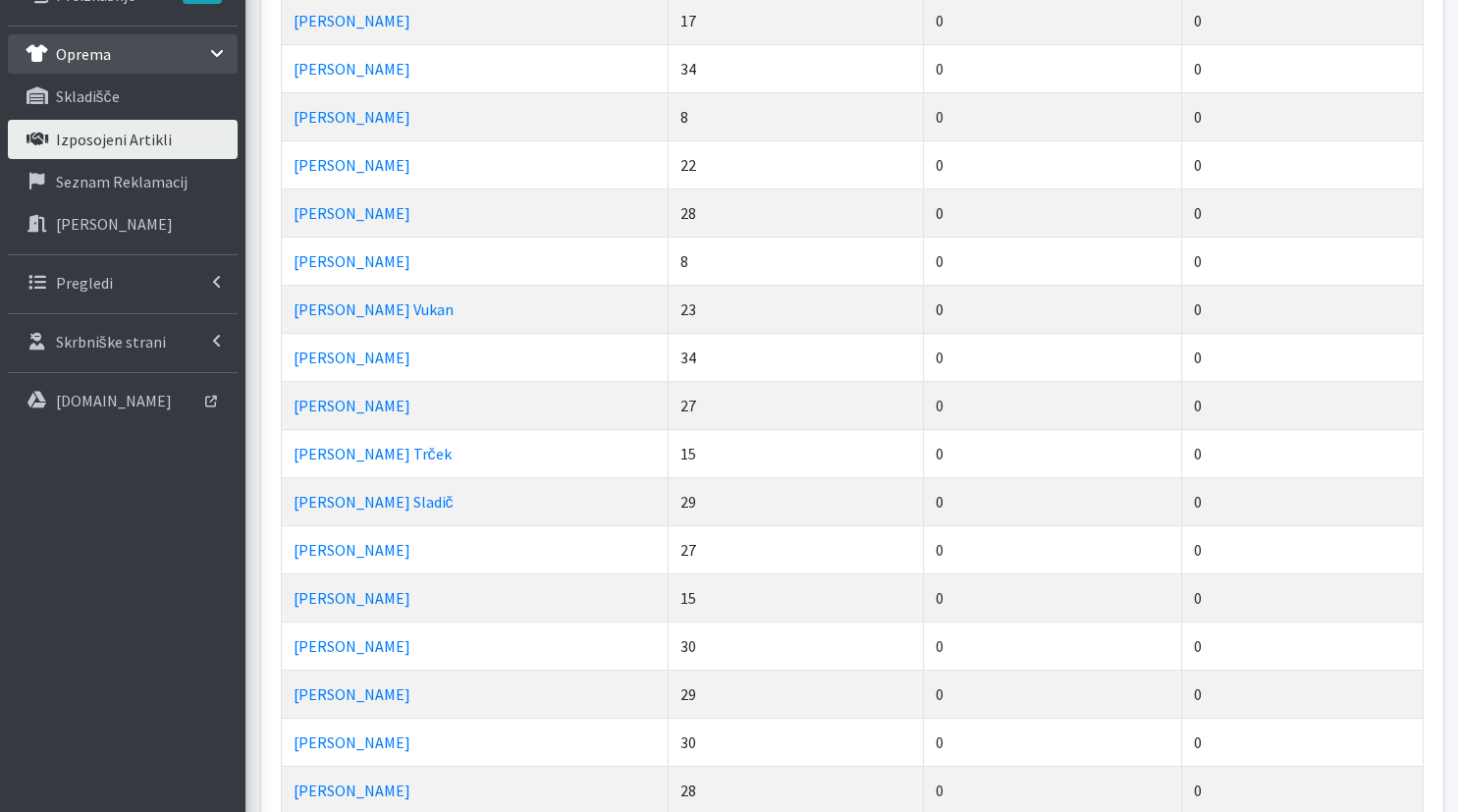 drag, startPoint x: 879, startPoint y: 449, endPoint x: 927, endPoint y: 453, distance: 48.166378 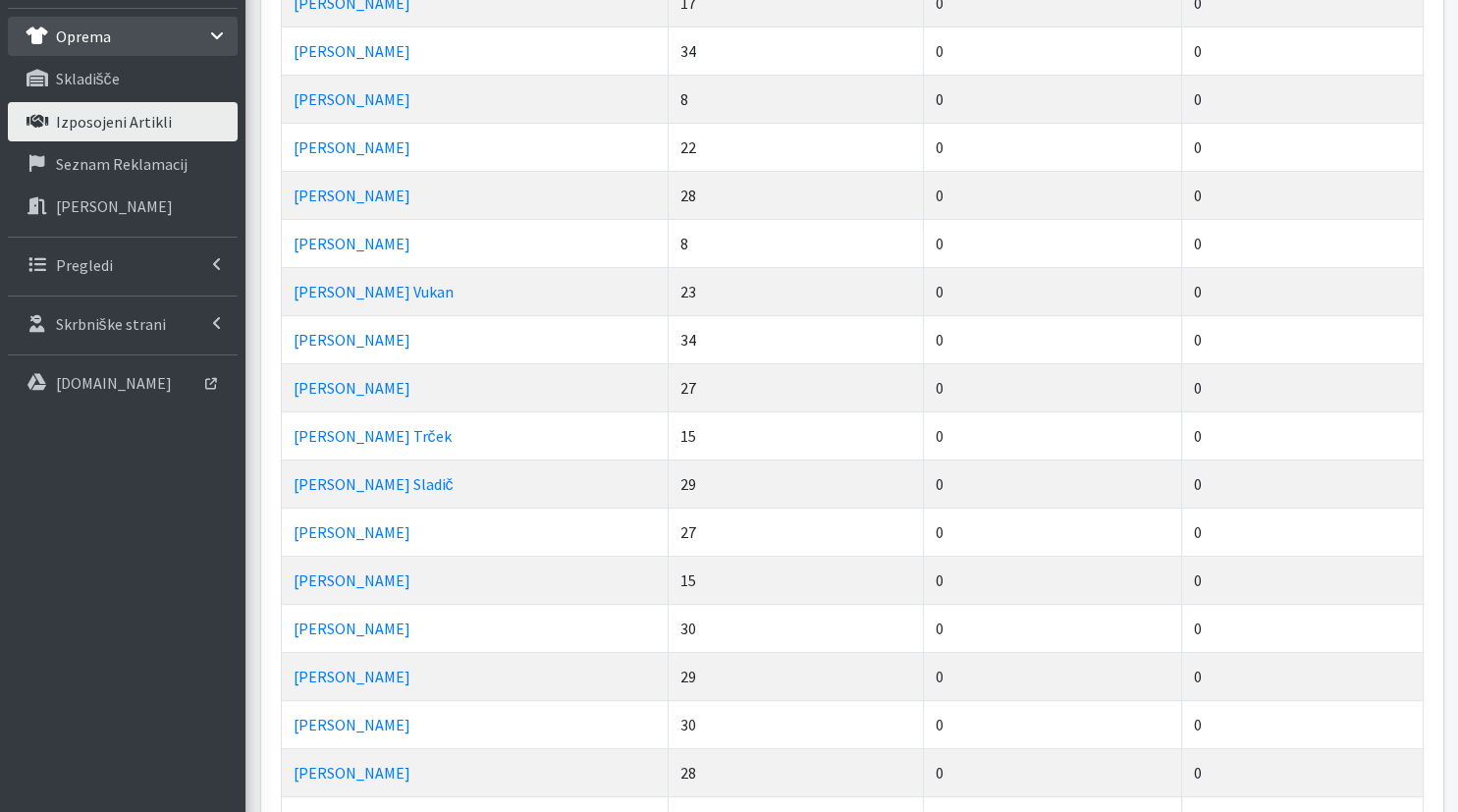 scroll, scrollTop: 622, scrollLeft: 0, axis: vertical 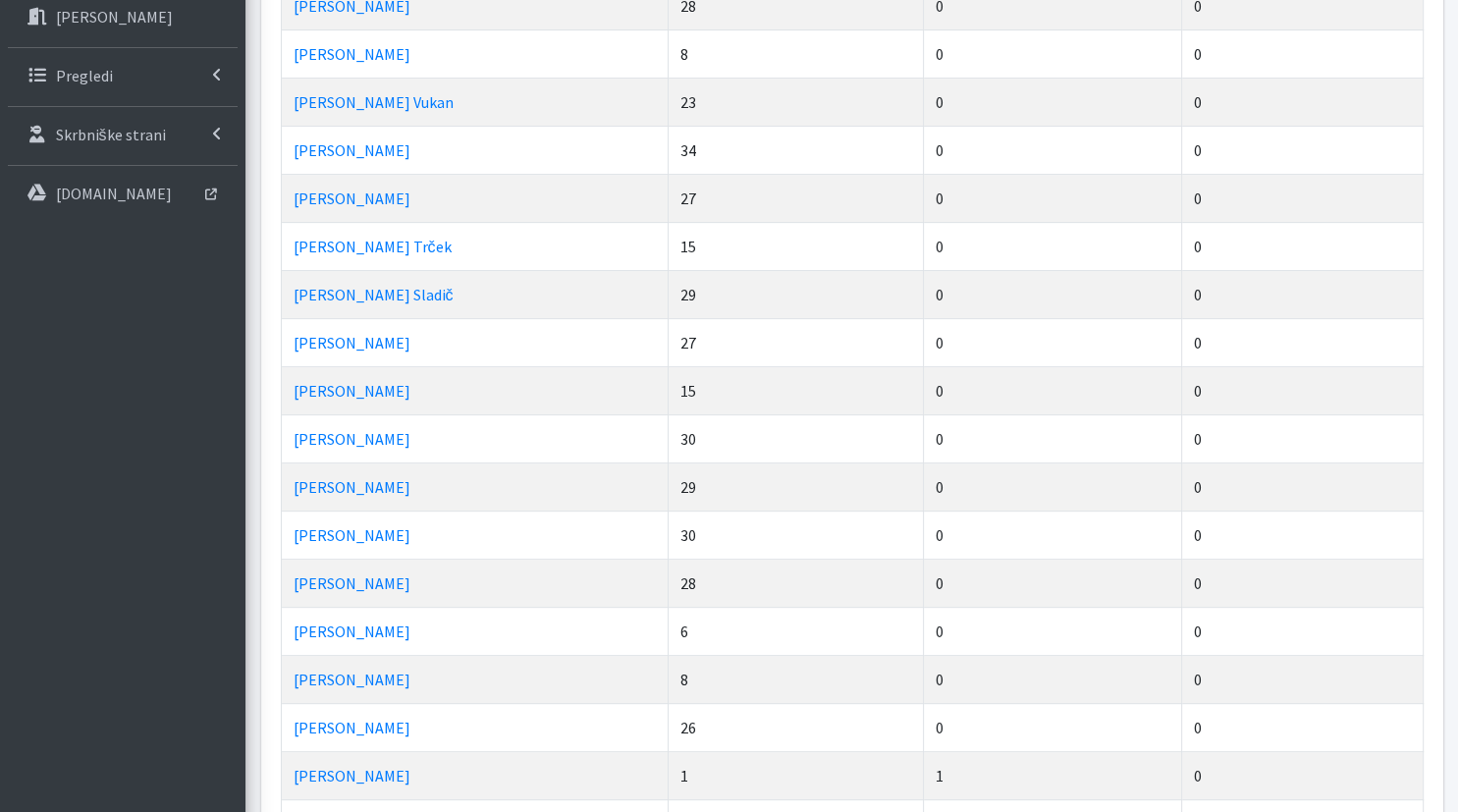 drag, startPoint x: 879, startPoint y: 528, endPoint x: 944, endPoint y: 532, distance: 65.123 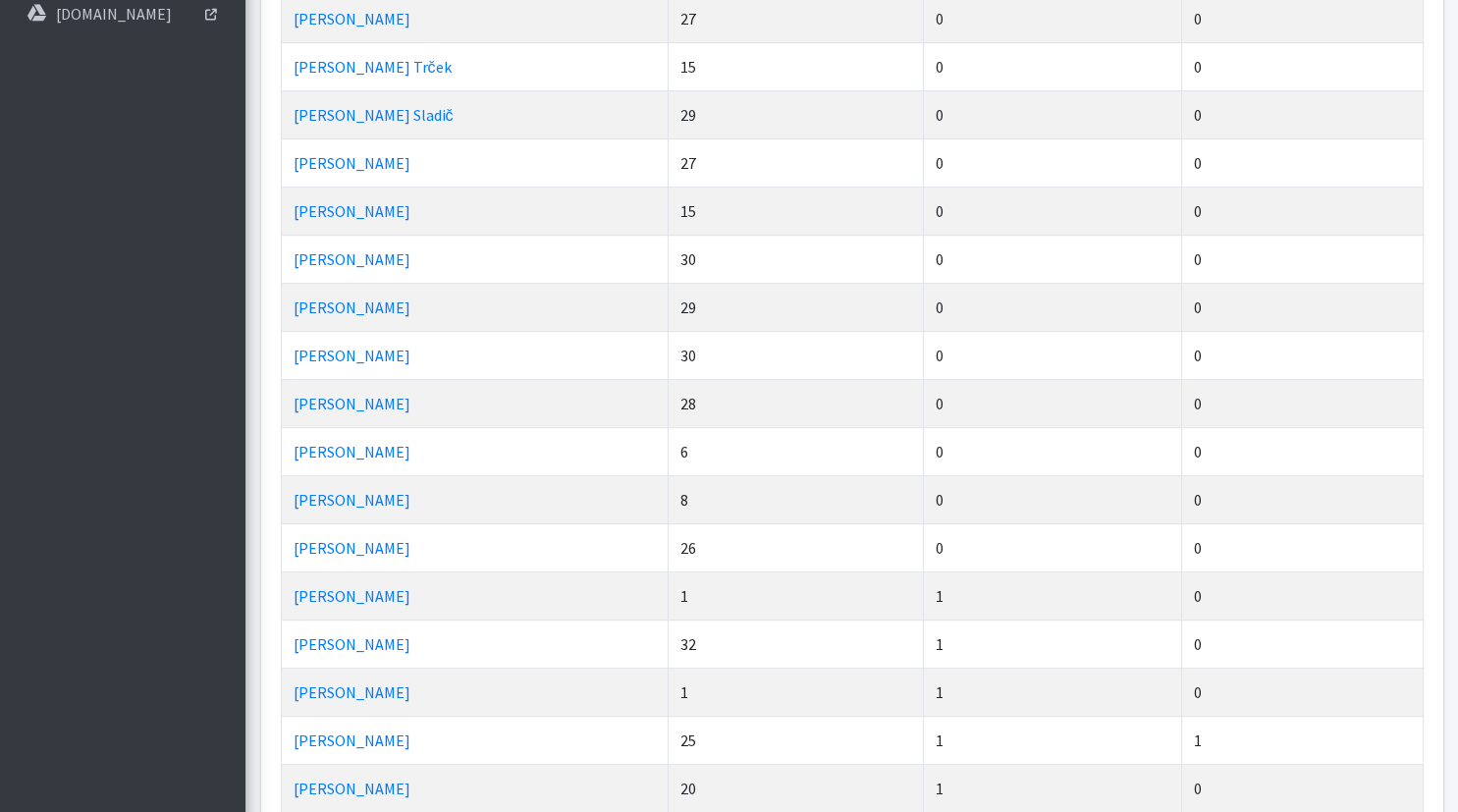 scroll, scrollTop: 933, scrollLeft: 0, axis: vertical 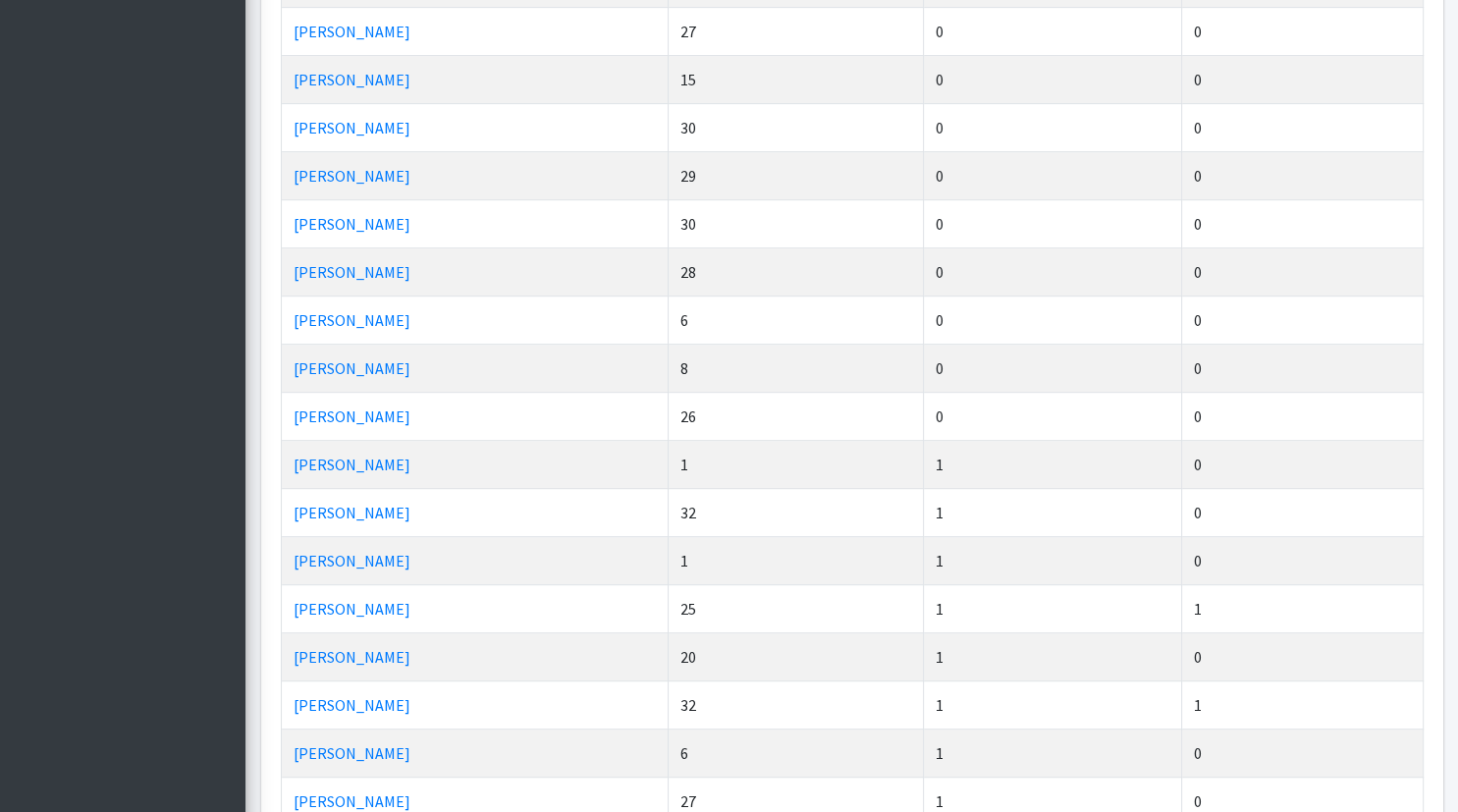 drag, startPoint x: 882, startPoint y: 415, endPoint x: 944, endPoint y: 415, distance: 62 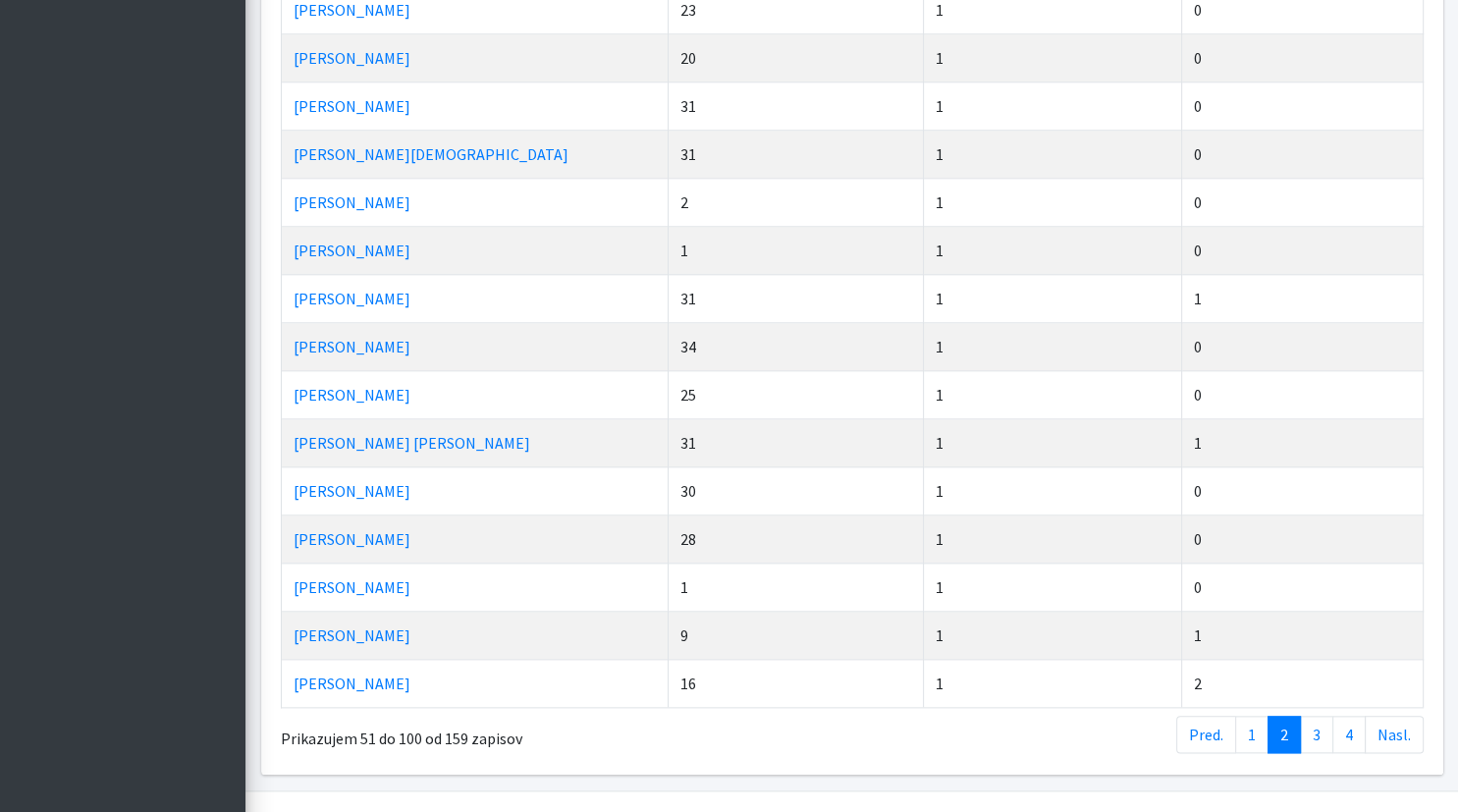 scroll, scrollTop: 2034, scrollLeft: 0, axis: vertical 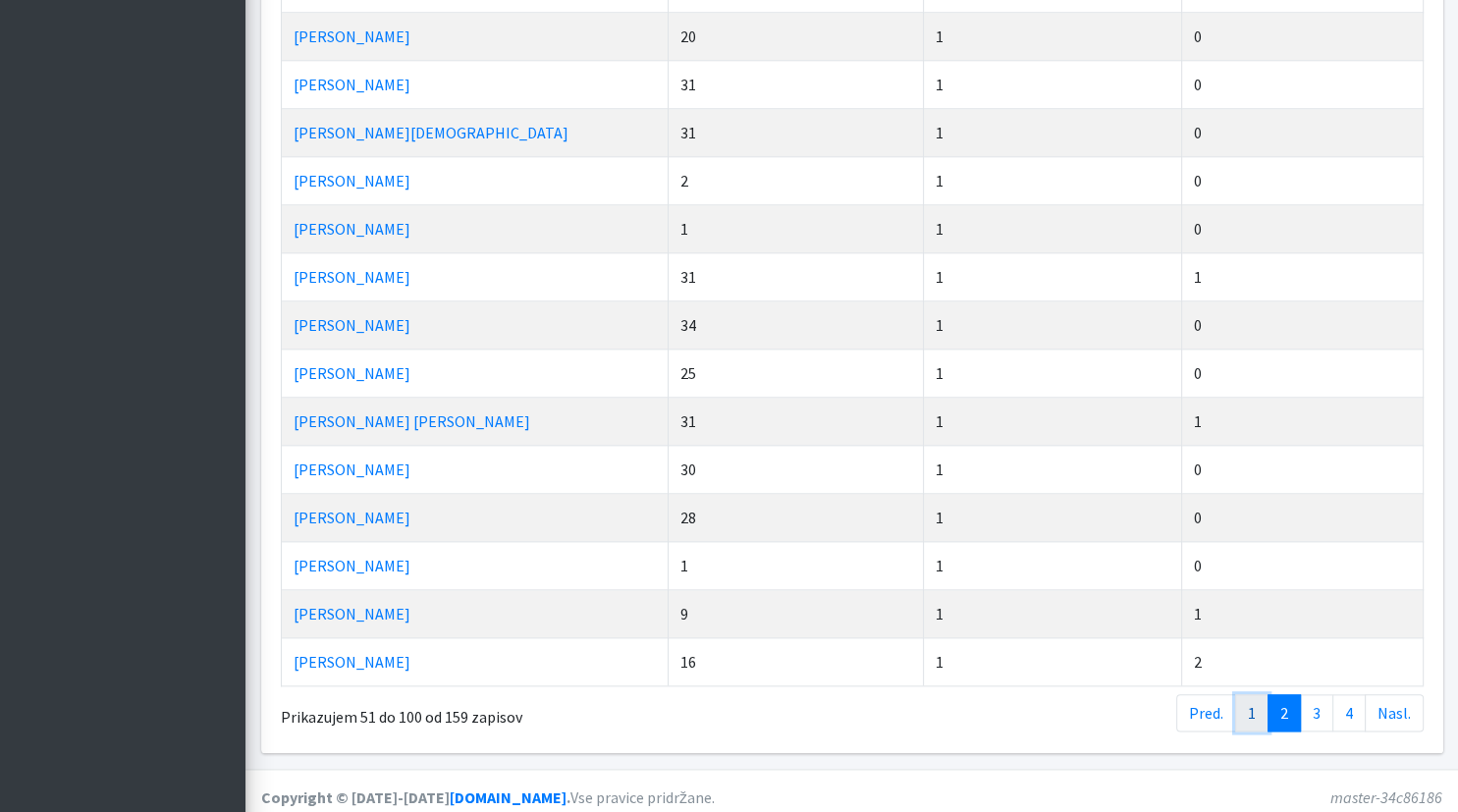 click on "1" at bounding box center [1252, 713] 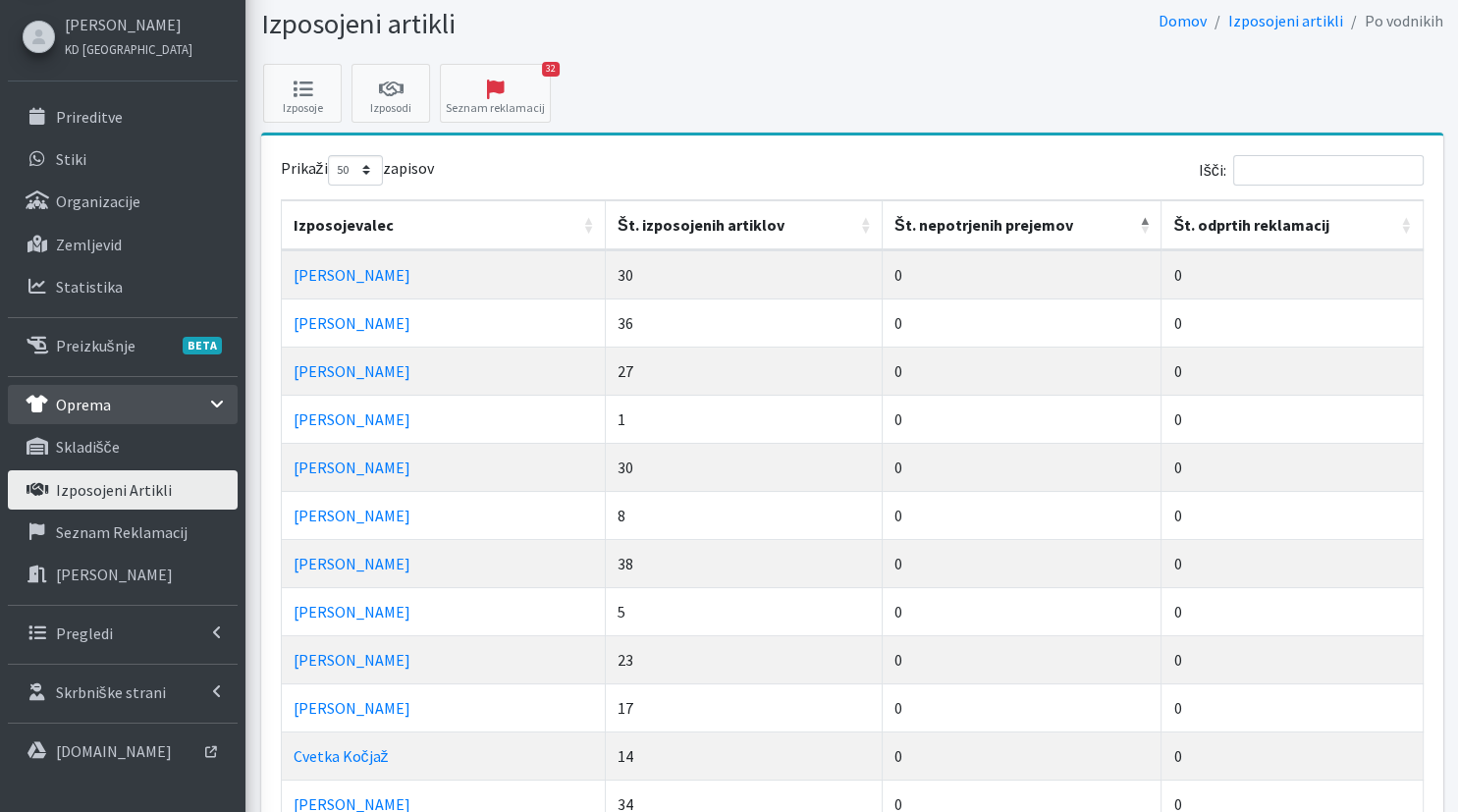 scroll, scrollTop: 0, scrollLeft: 0, axis: both 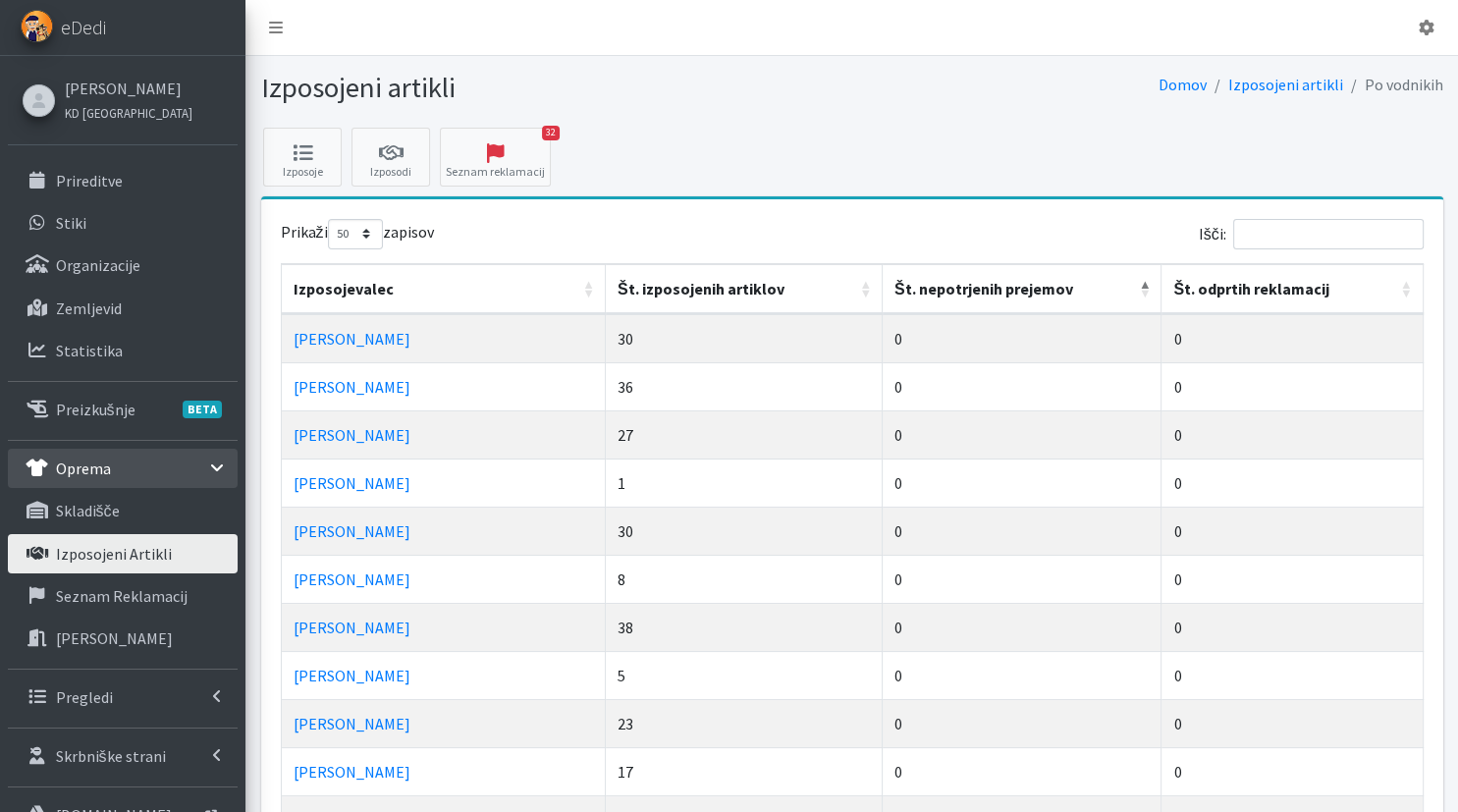 click on "Št. nepotrjenih prejemov" at bounding box center (1022, 289) 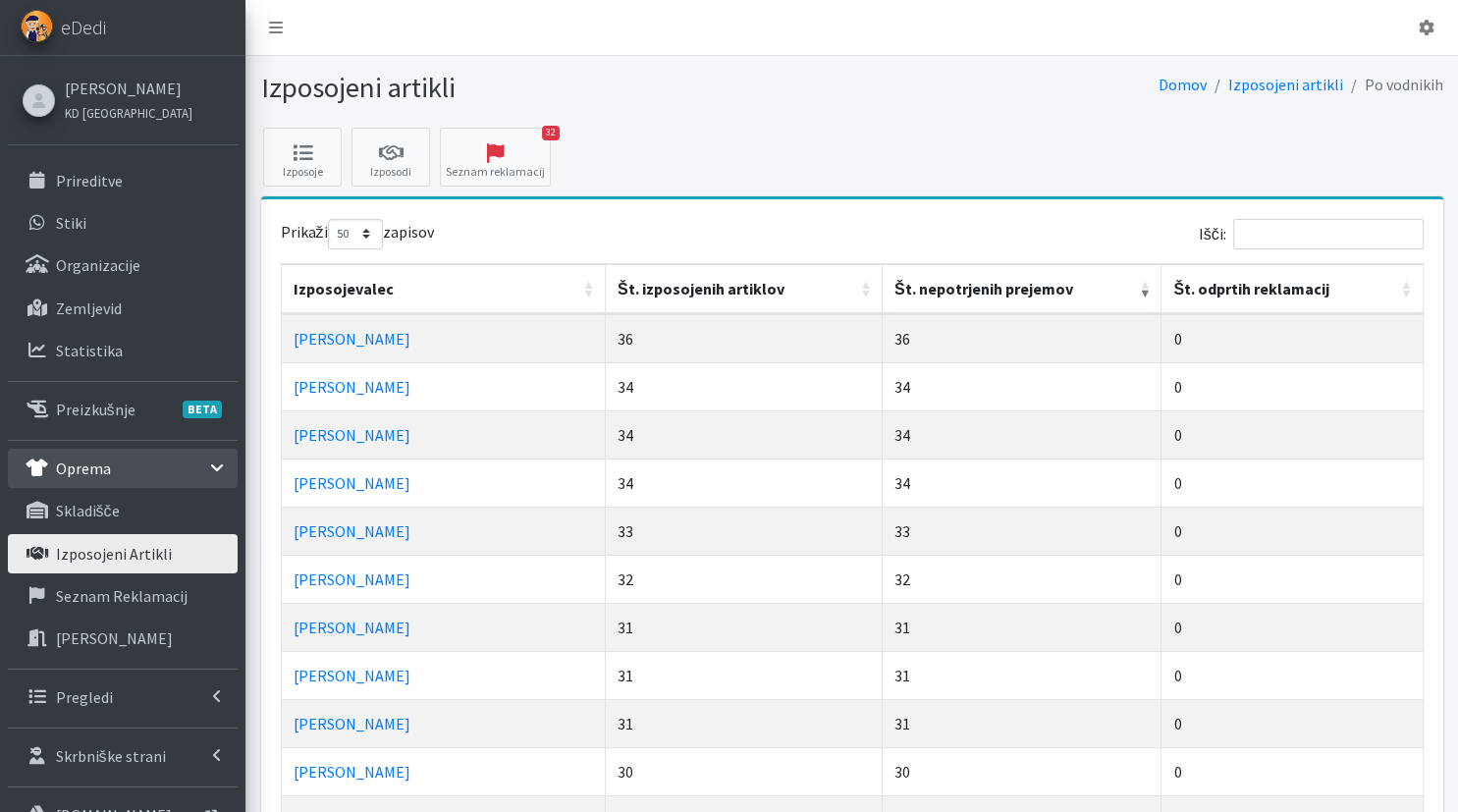 click on "34" at bounding box center [1022, 386] 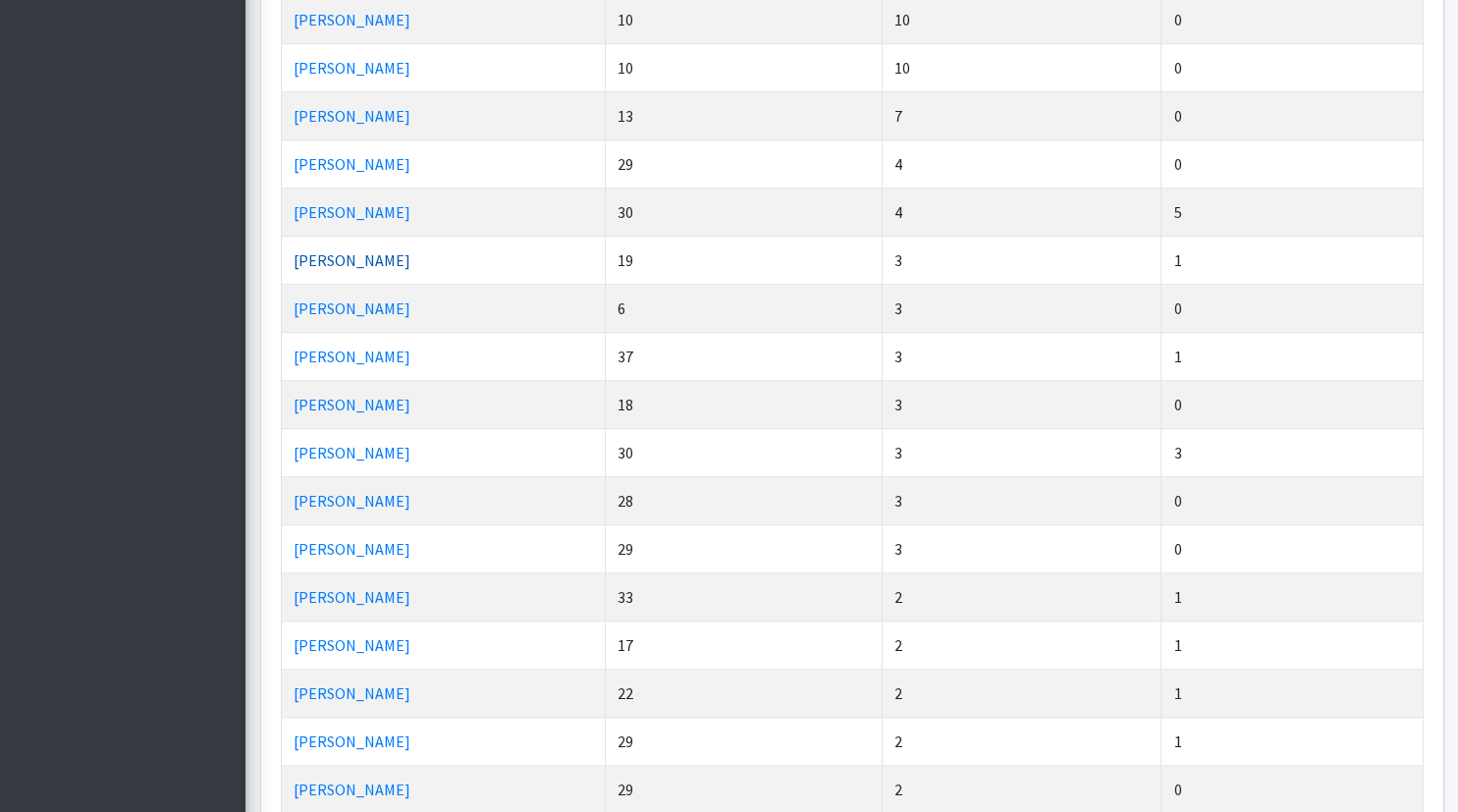 scroll, scrollTop: 1555, scrollLeft: 0, axis: vertical 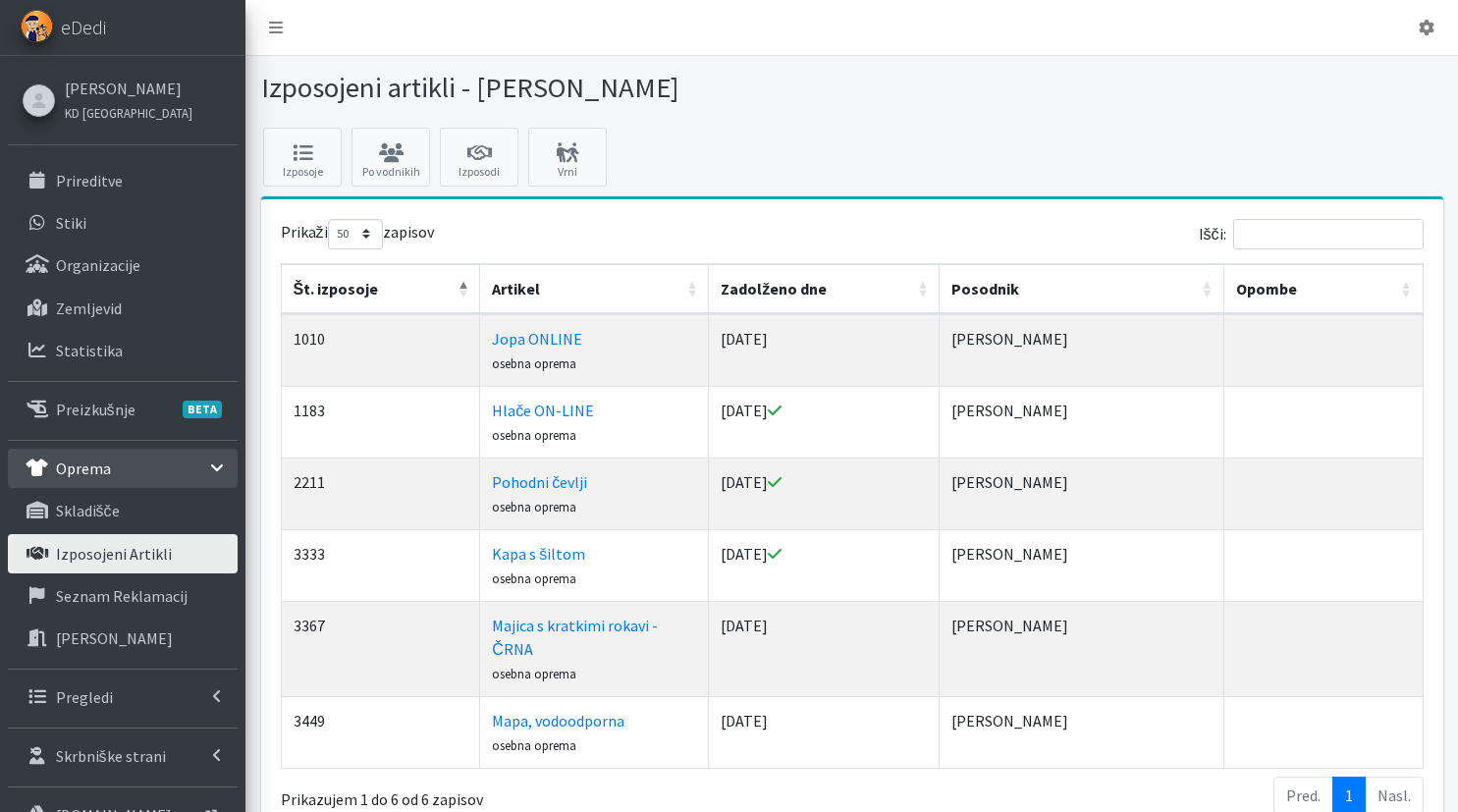 select on "50" 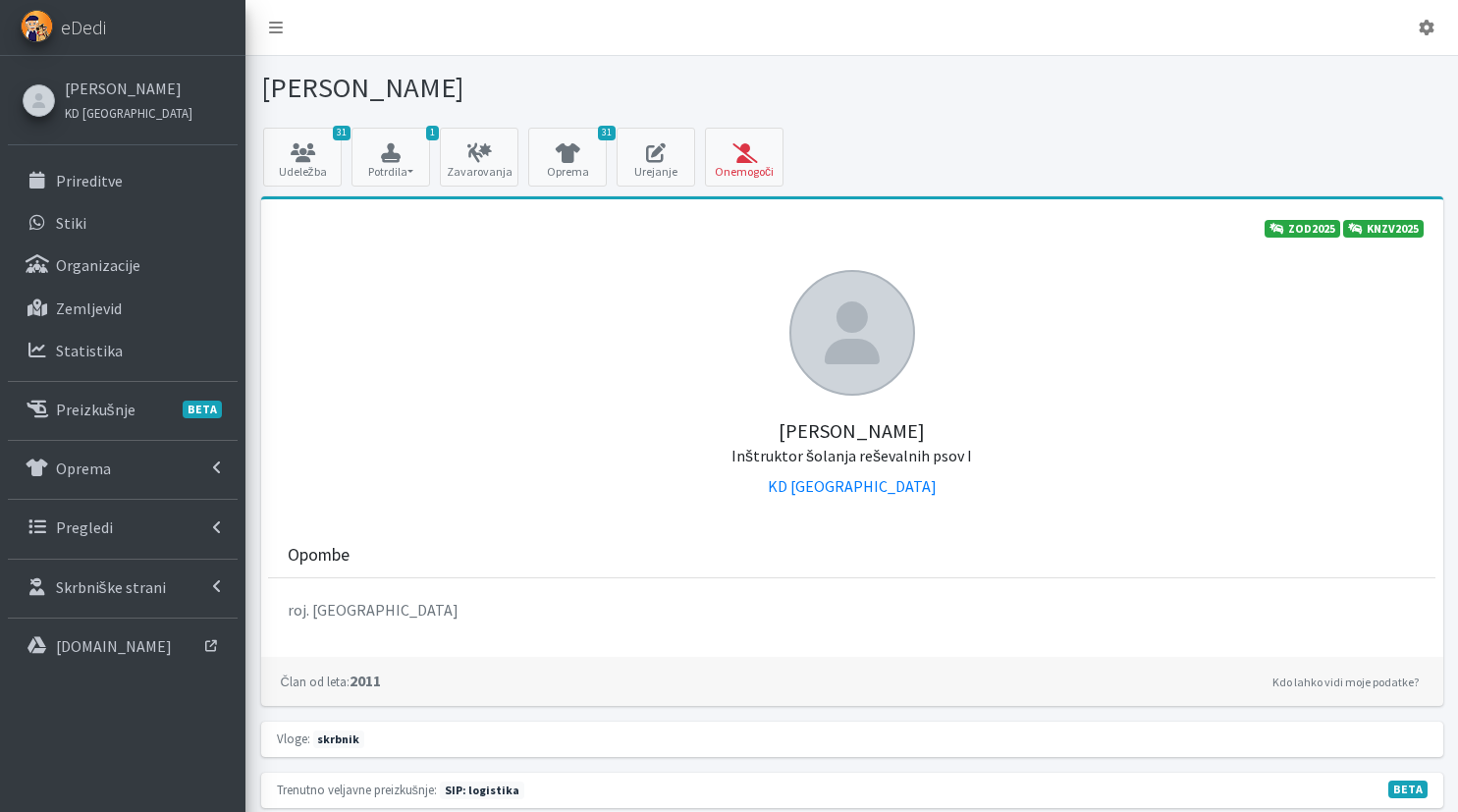 scroll, scrollTop: 0, scrollLeft: 0, axis: both 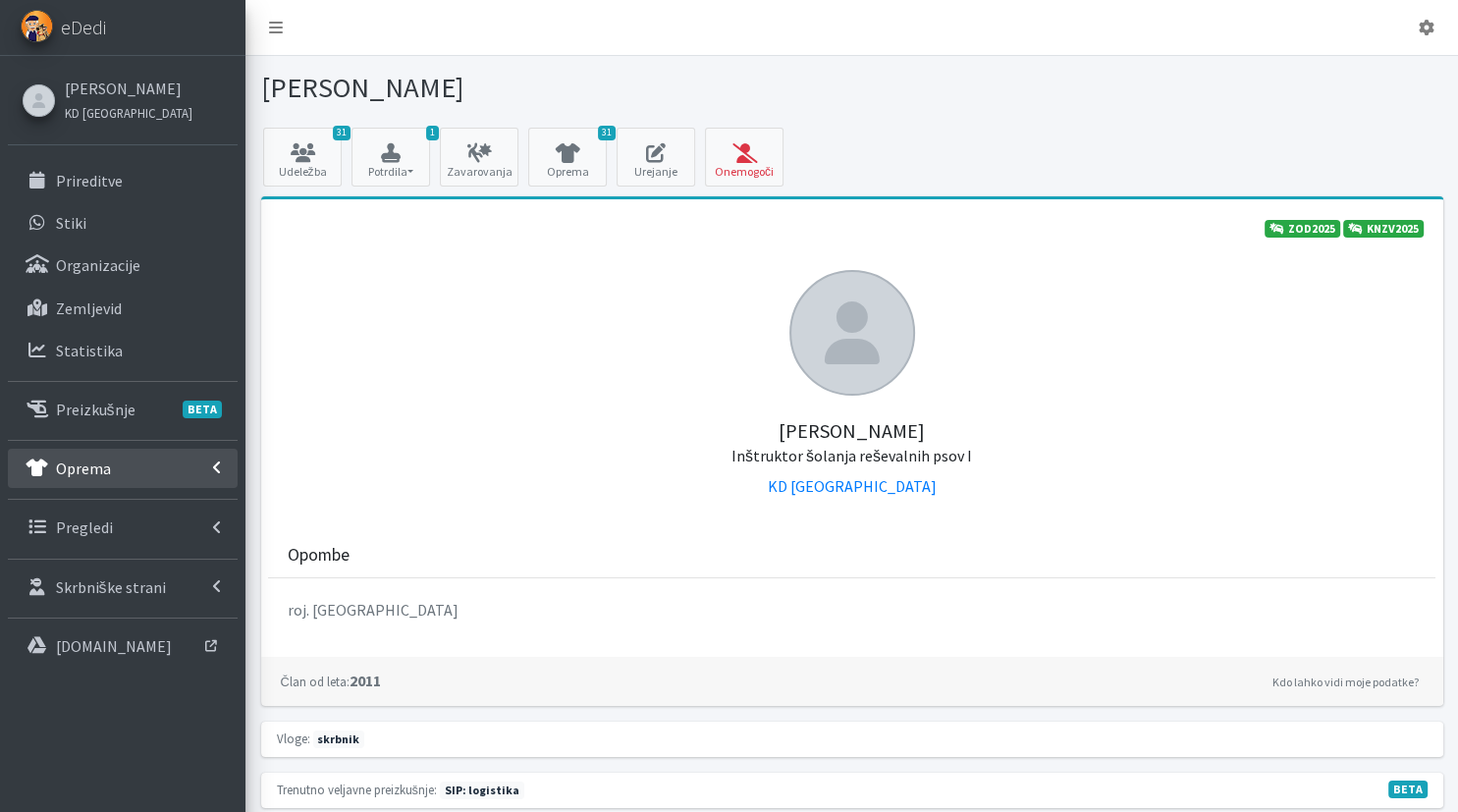 click on "Oprema" at bounding box center [123, 468] 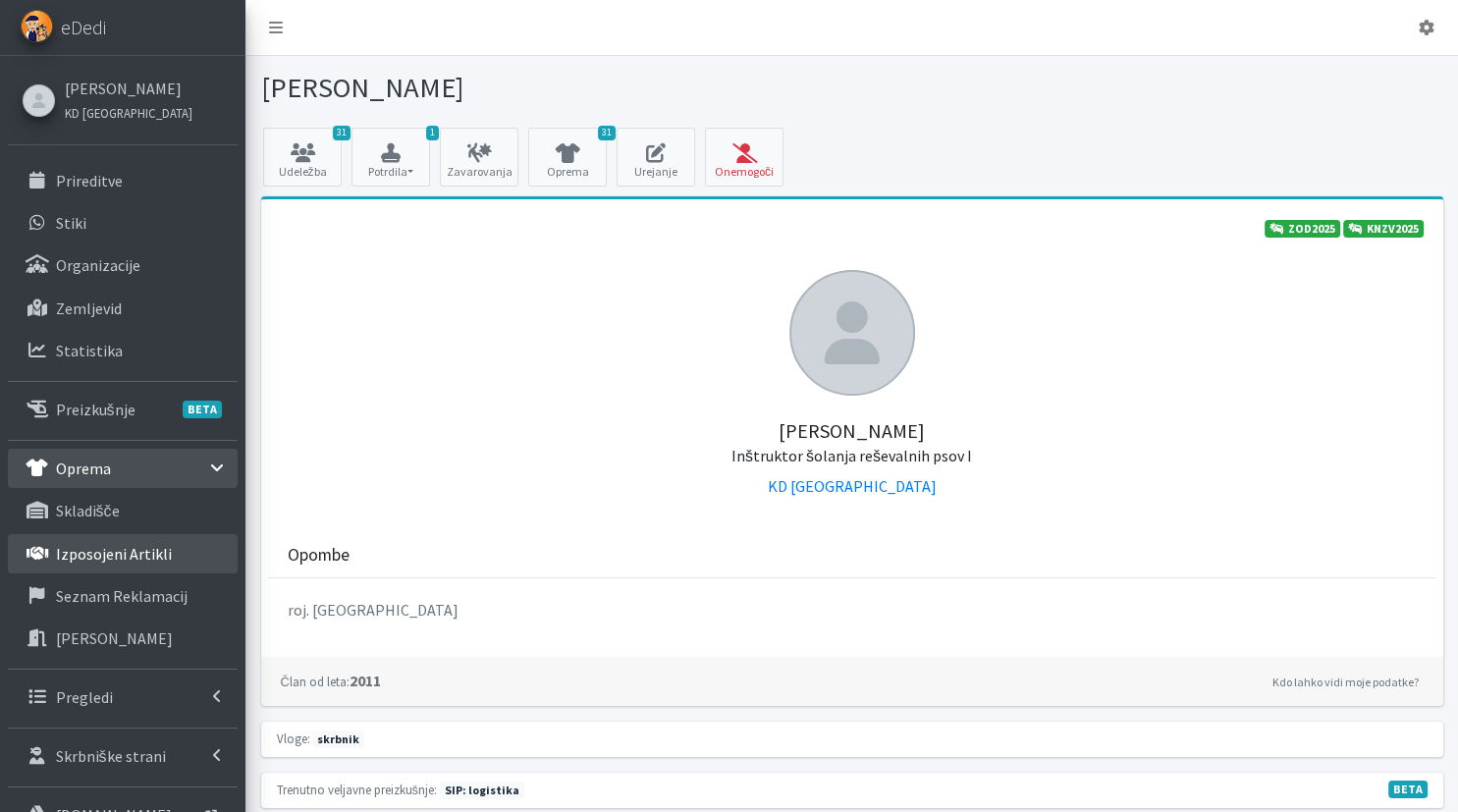 click on "Izposojeni artikli" at bounding box center (114, 554) 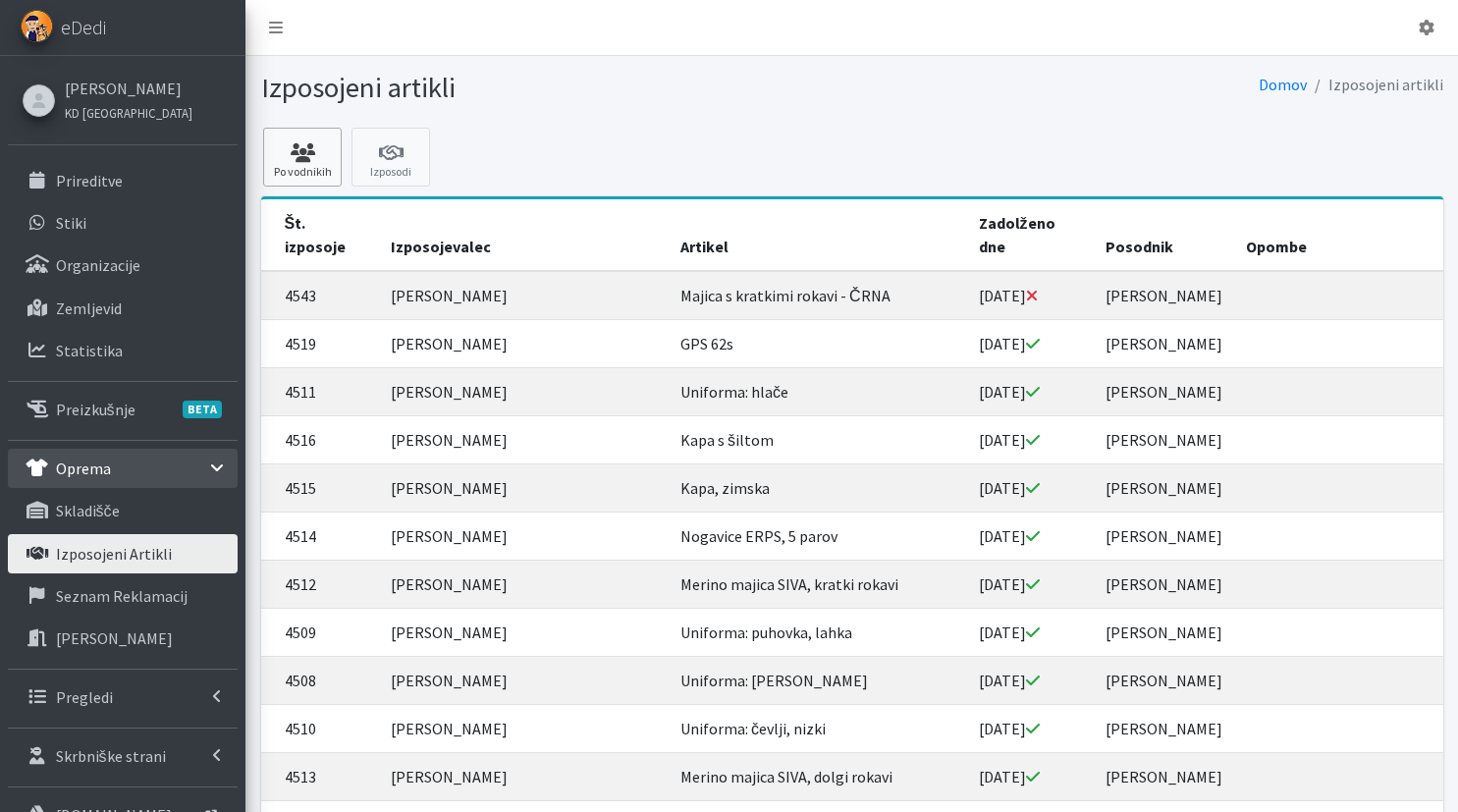 scroll, scrollTop: 0, scrollLeft: 0, axis: both 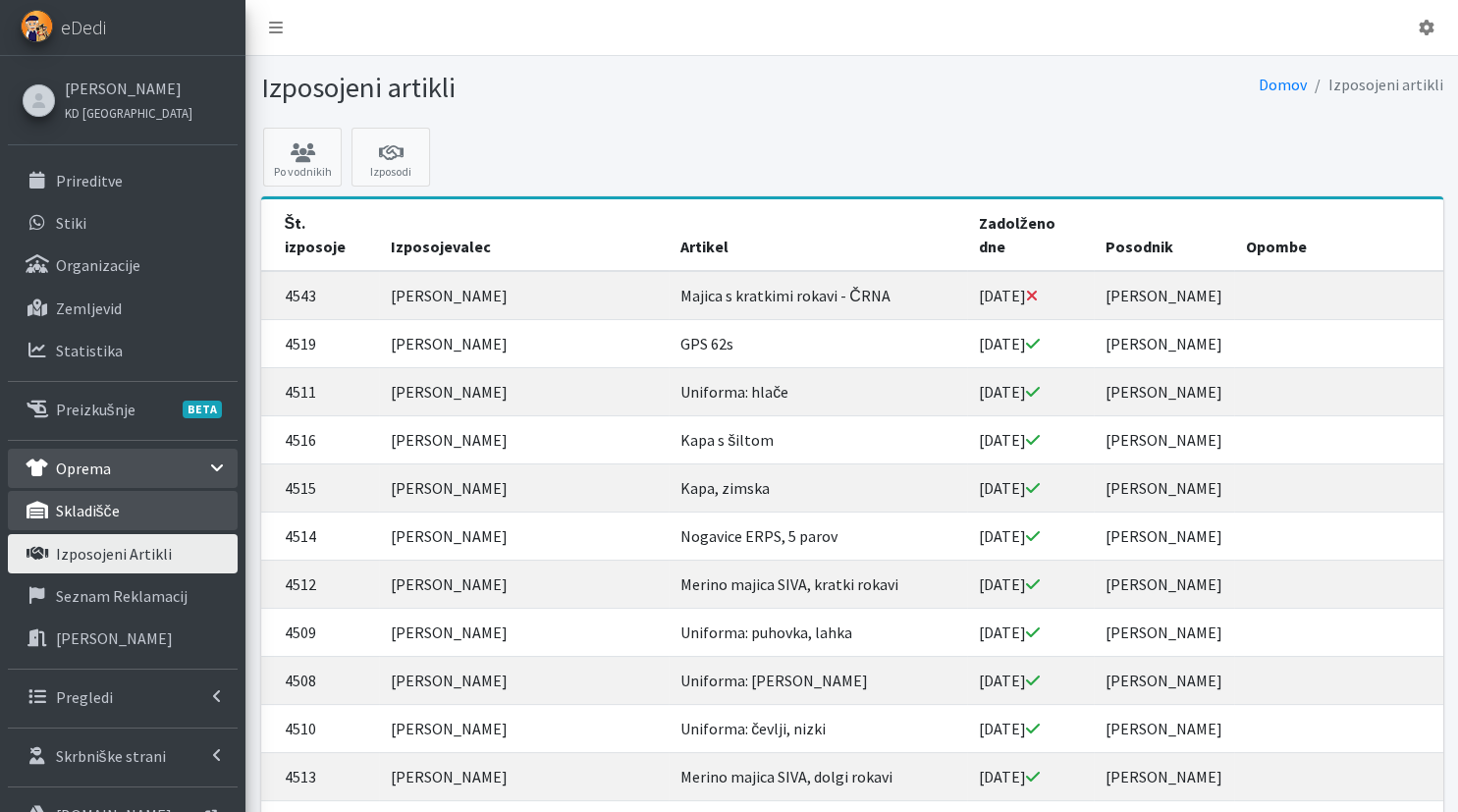 click on "skladišče" at bounding box center (123, 511) 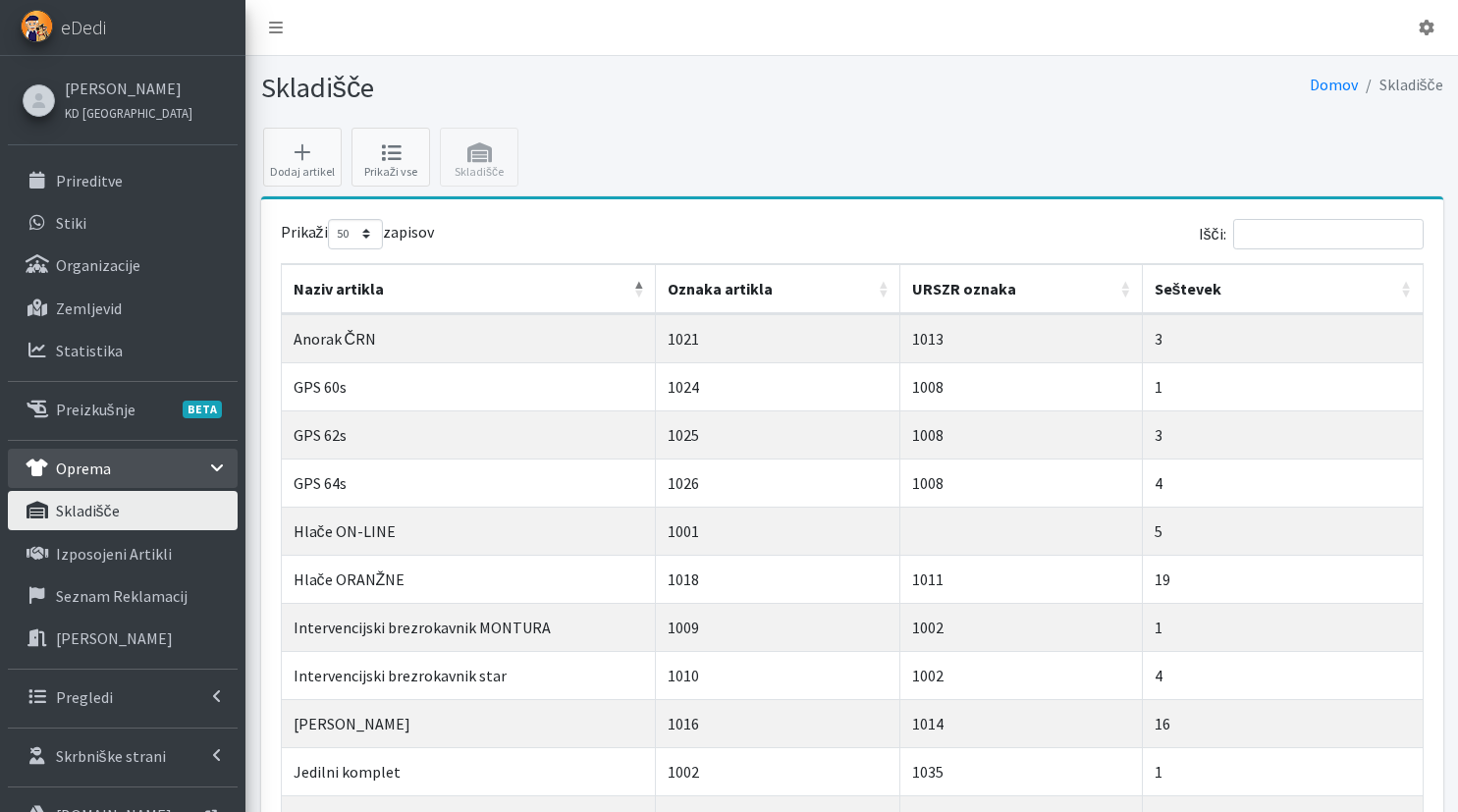 select on "50" 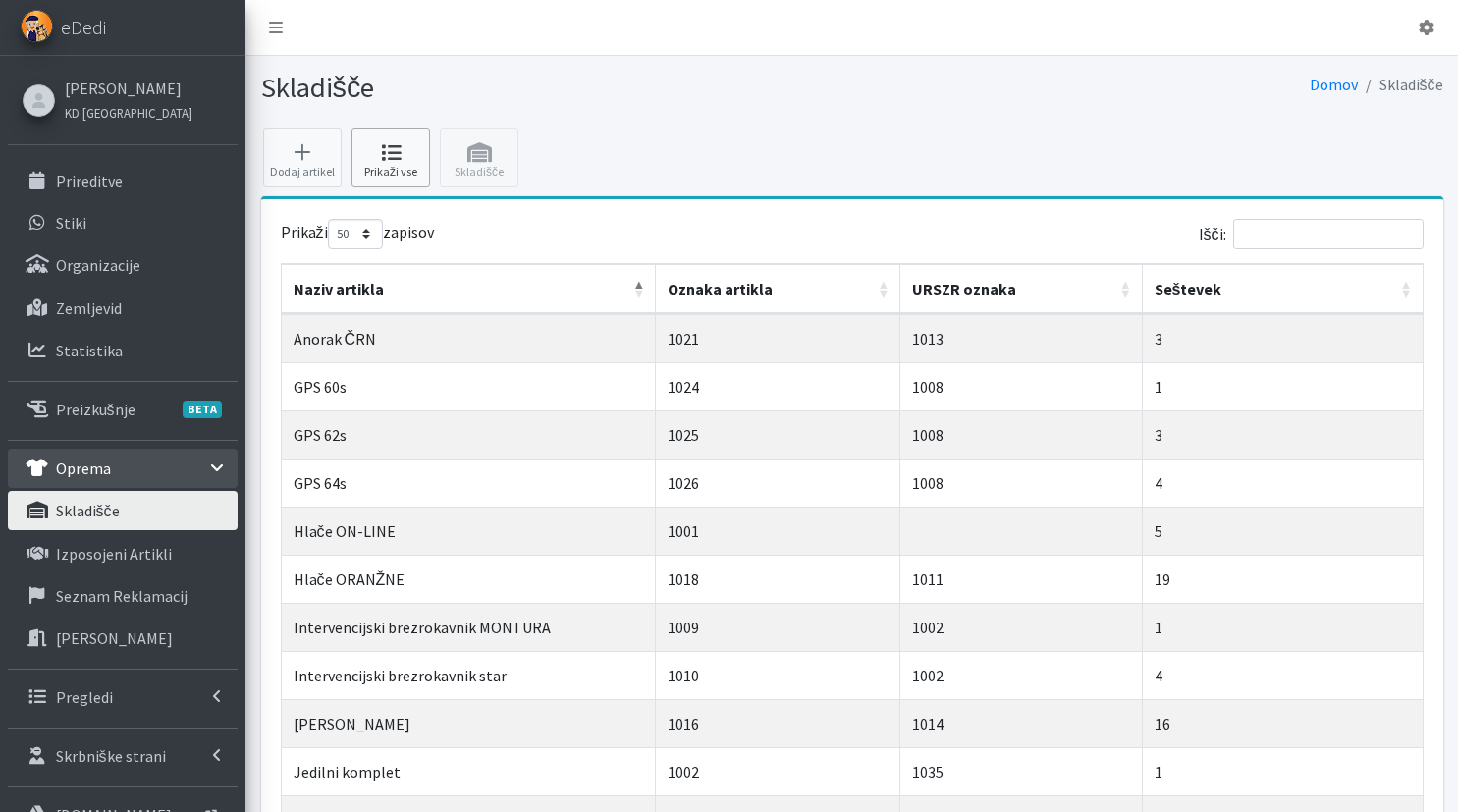 scroll, scrollTop: 0, scrollLeft: 0, axis: both 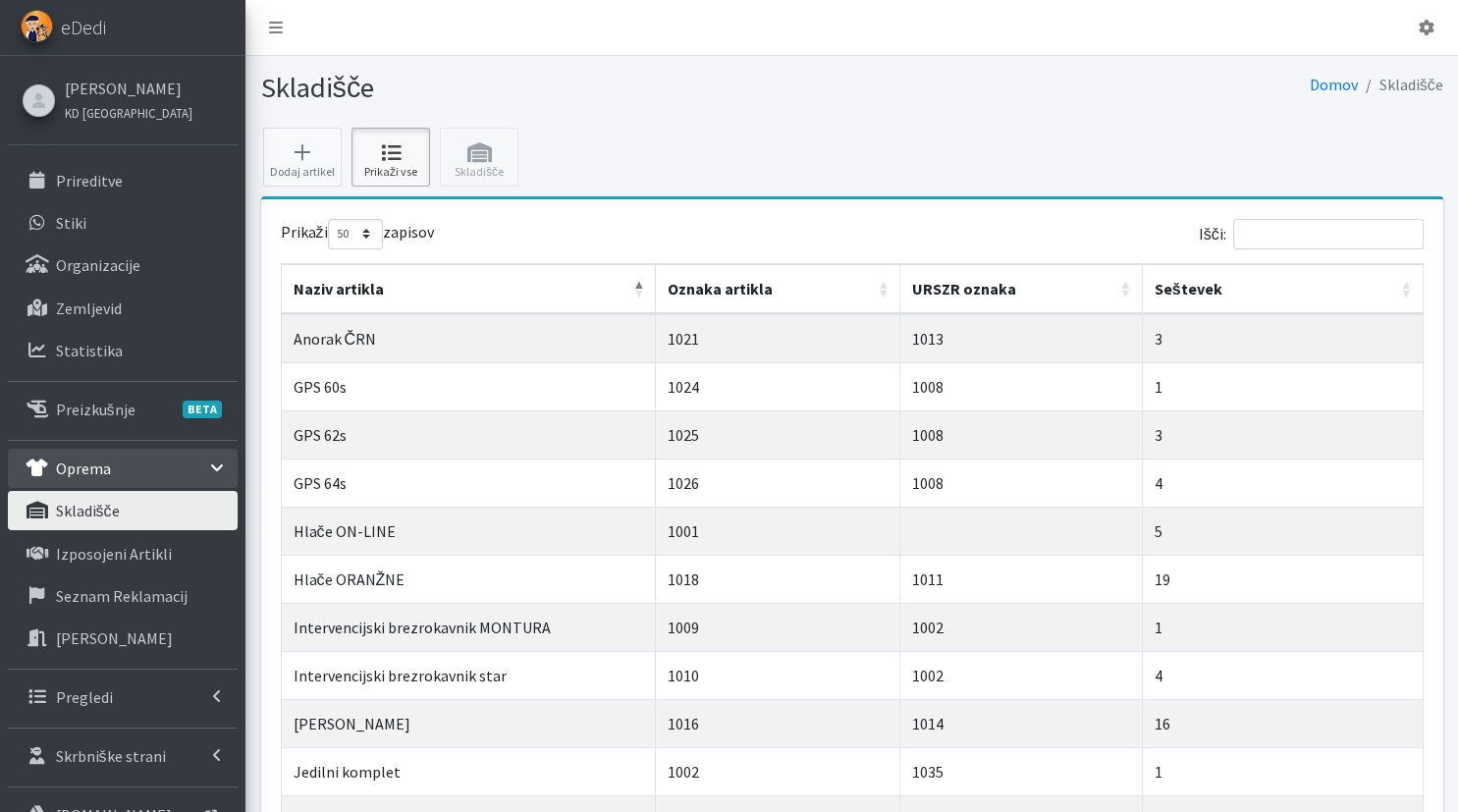 click at bounding box center (391, 153) 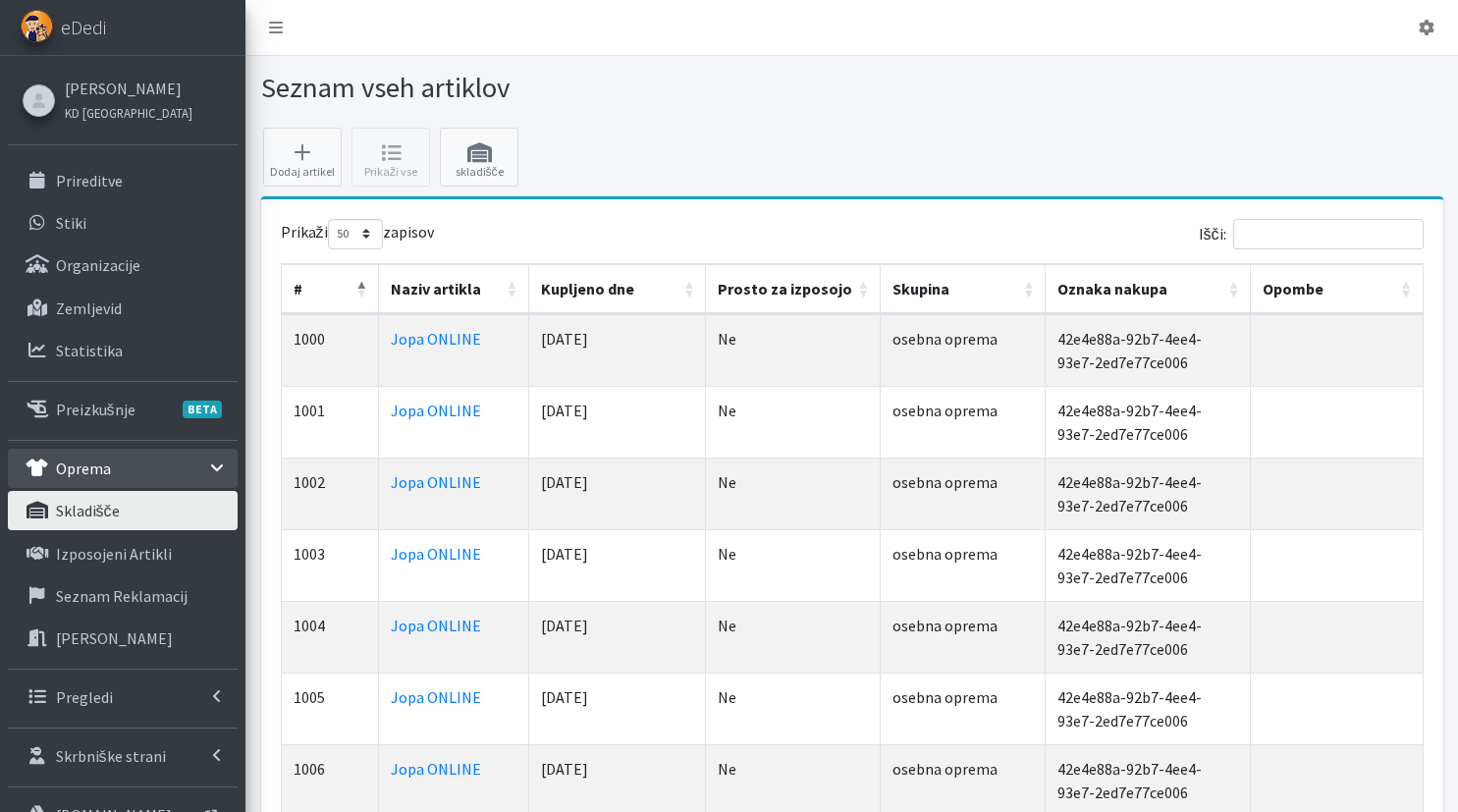 select on "50" 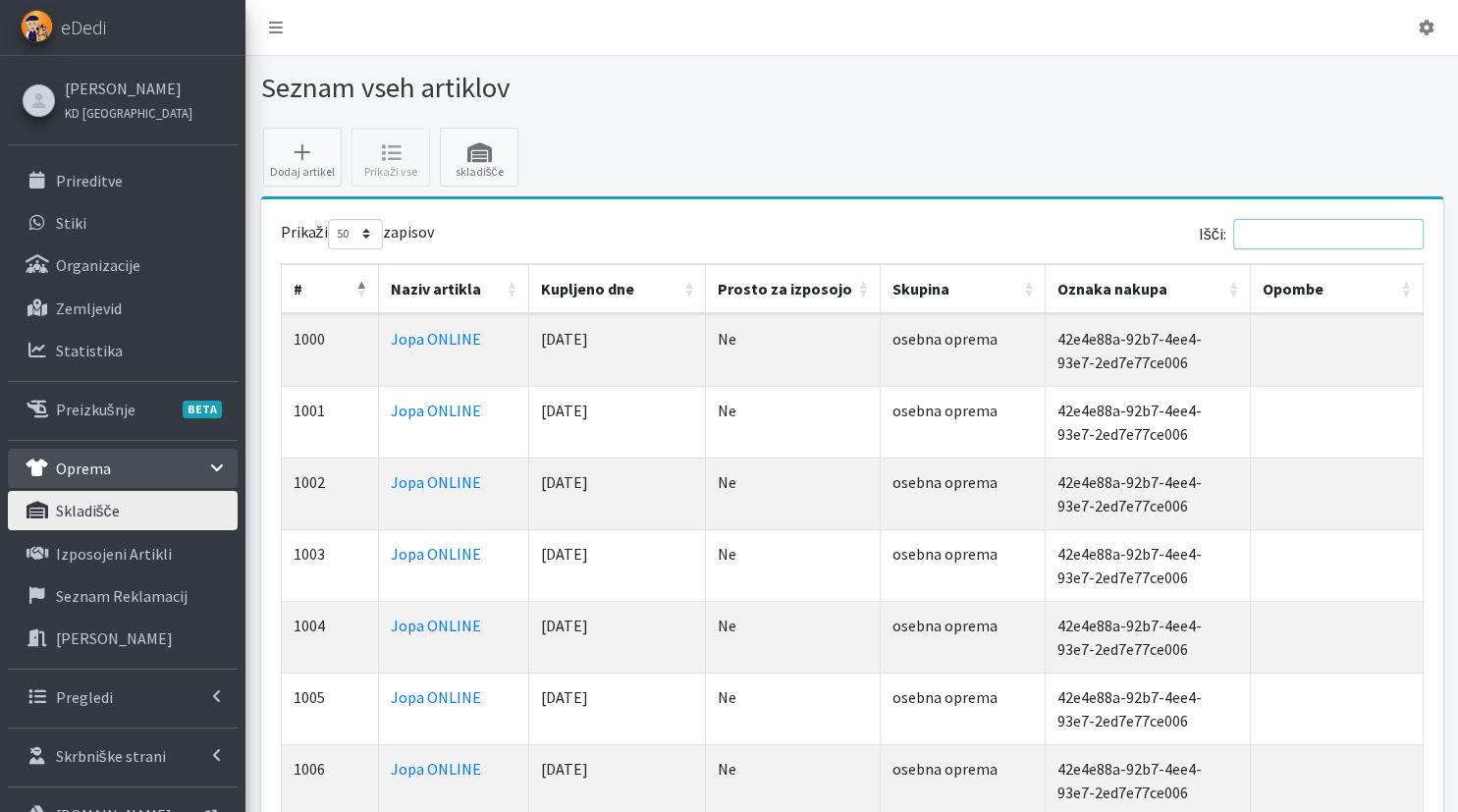 click on "Išči:" at bounding box center (1328, 234) 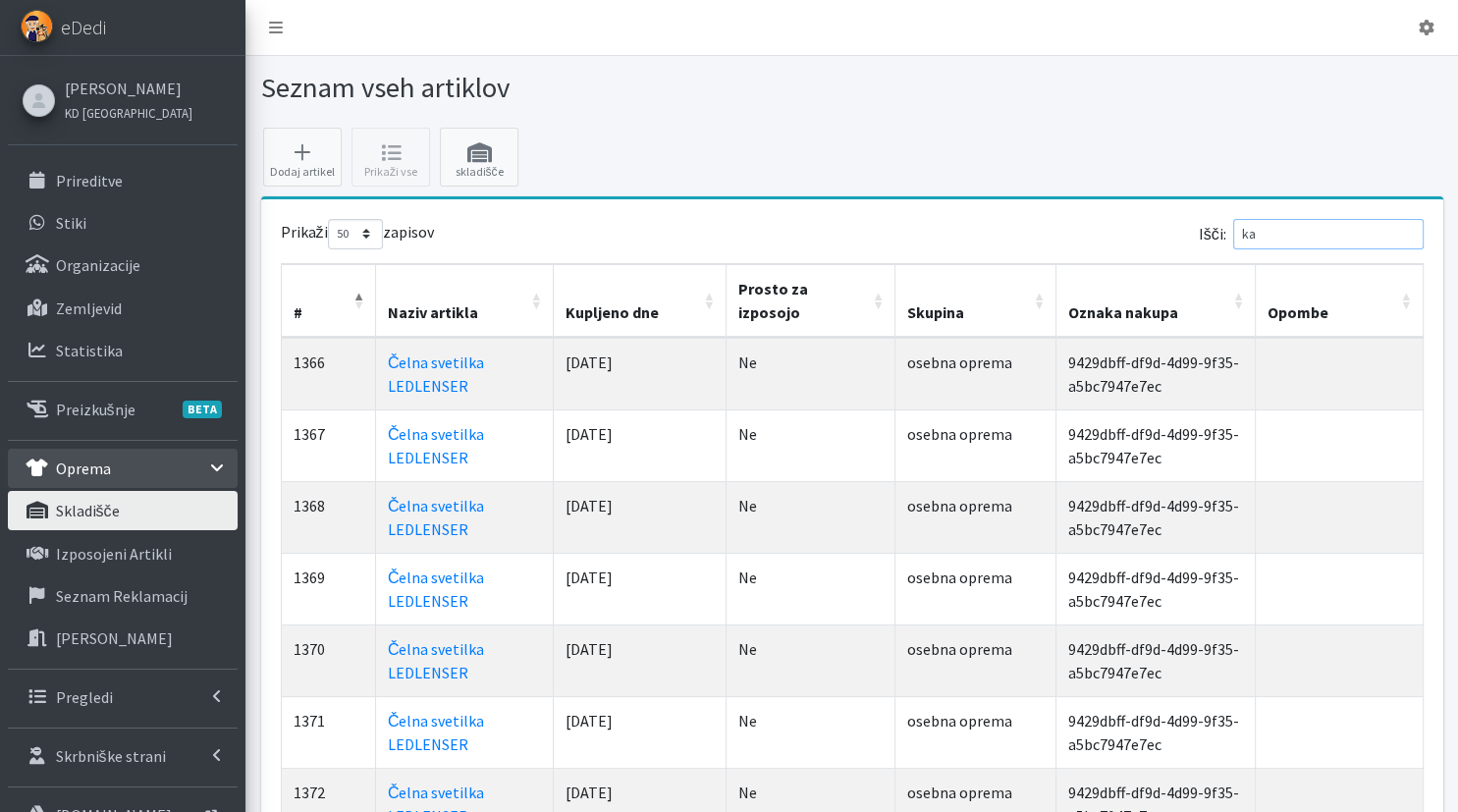 type on "k" 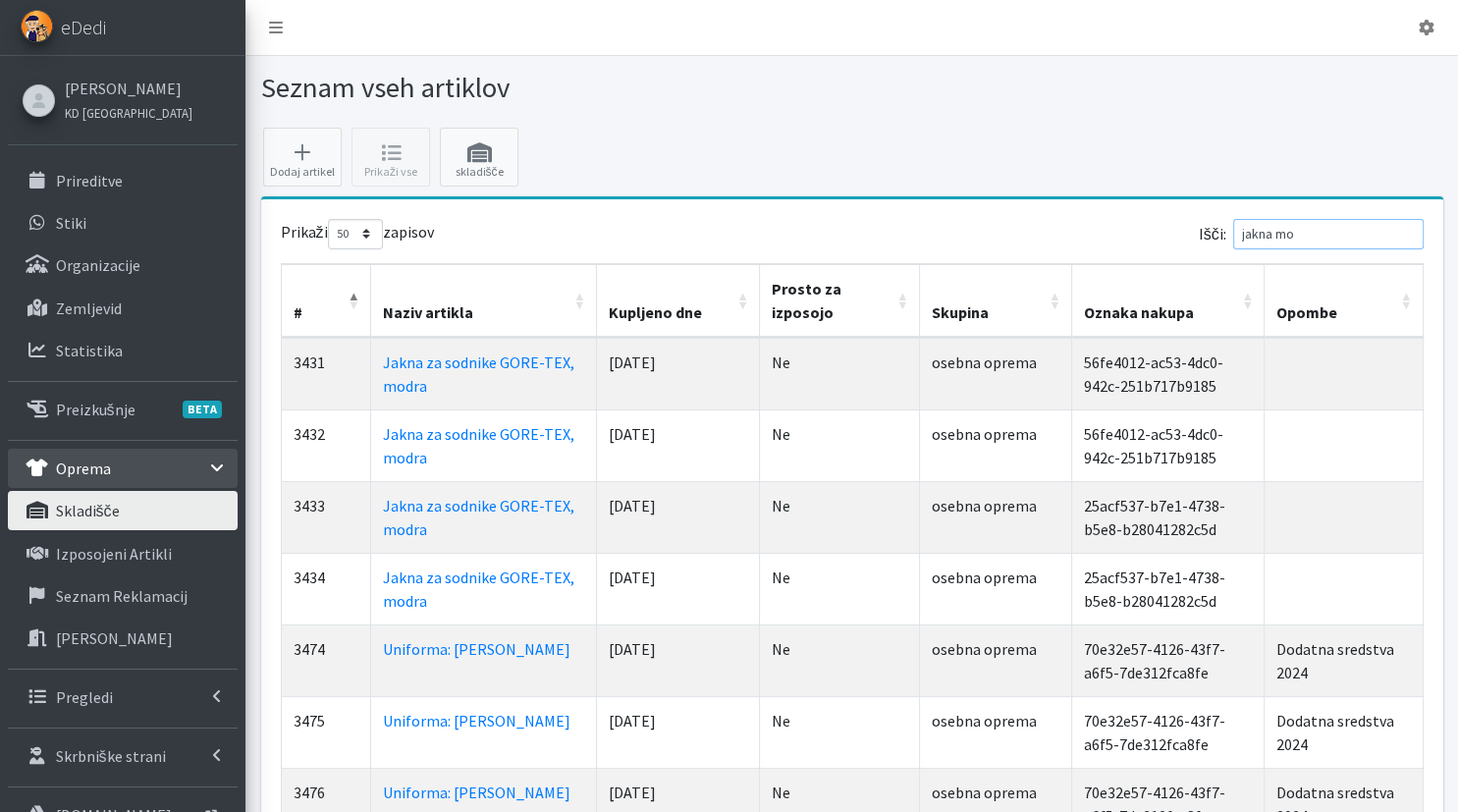 type on "jakna mon" 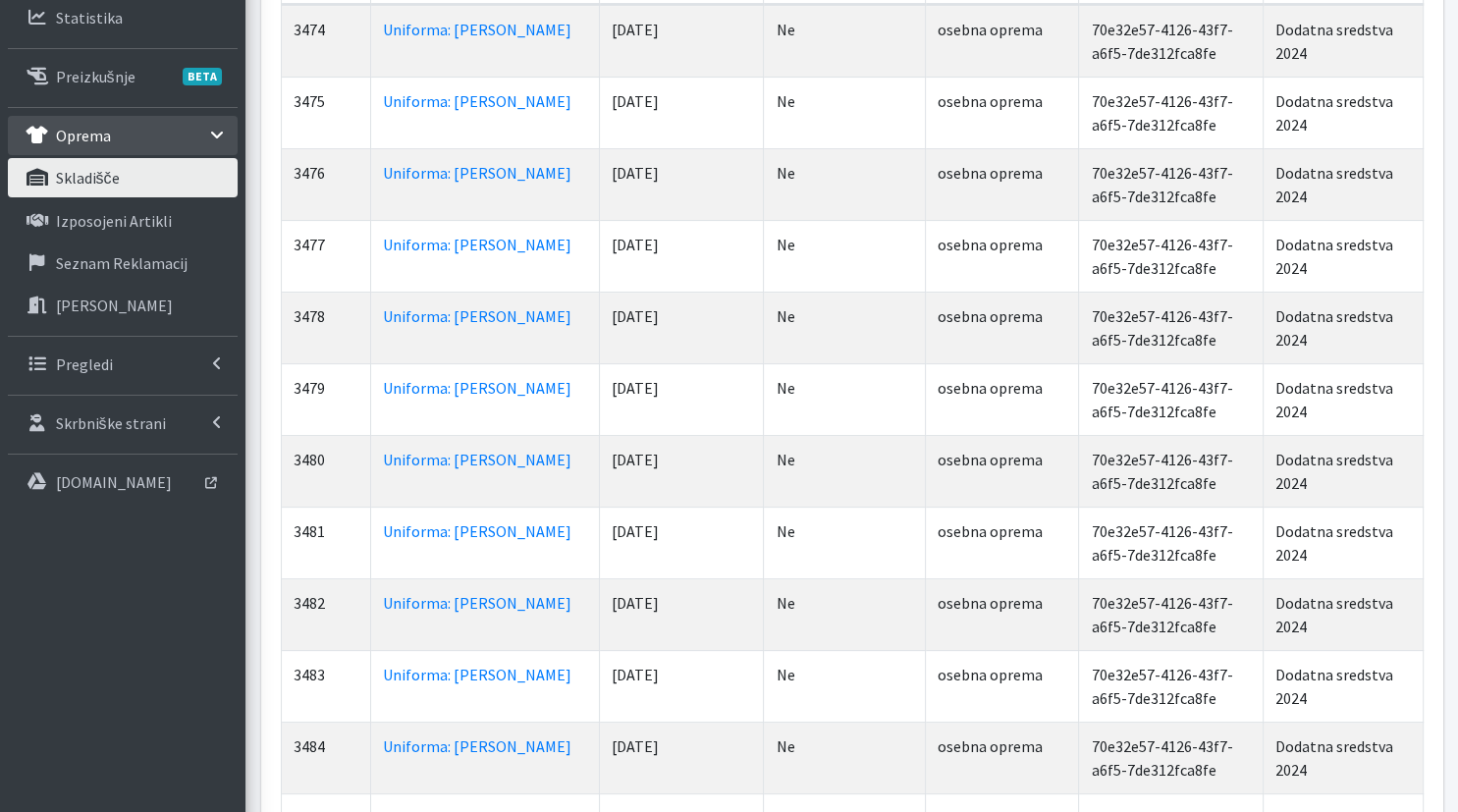 scroll, scrollTop: 0, scrollLeft: 0, axis: both 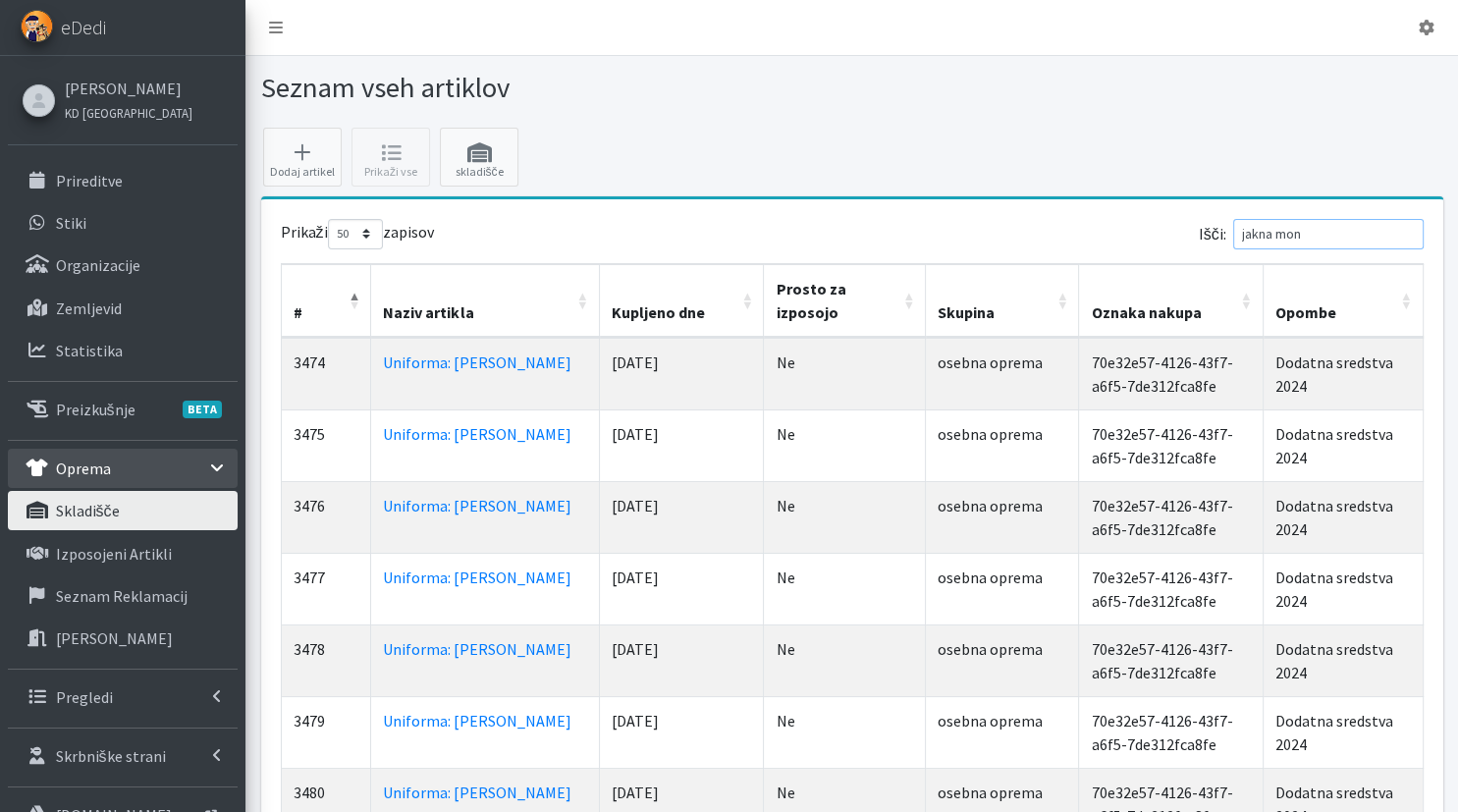 drag, startPoint x: 1351, startPoint y: 234, endPoint x: 1244, endPoint y: 238, distance: 107.07474 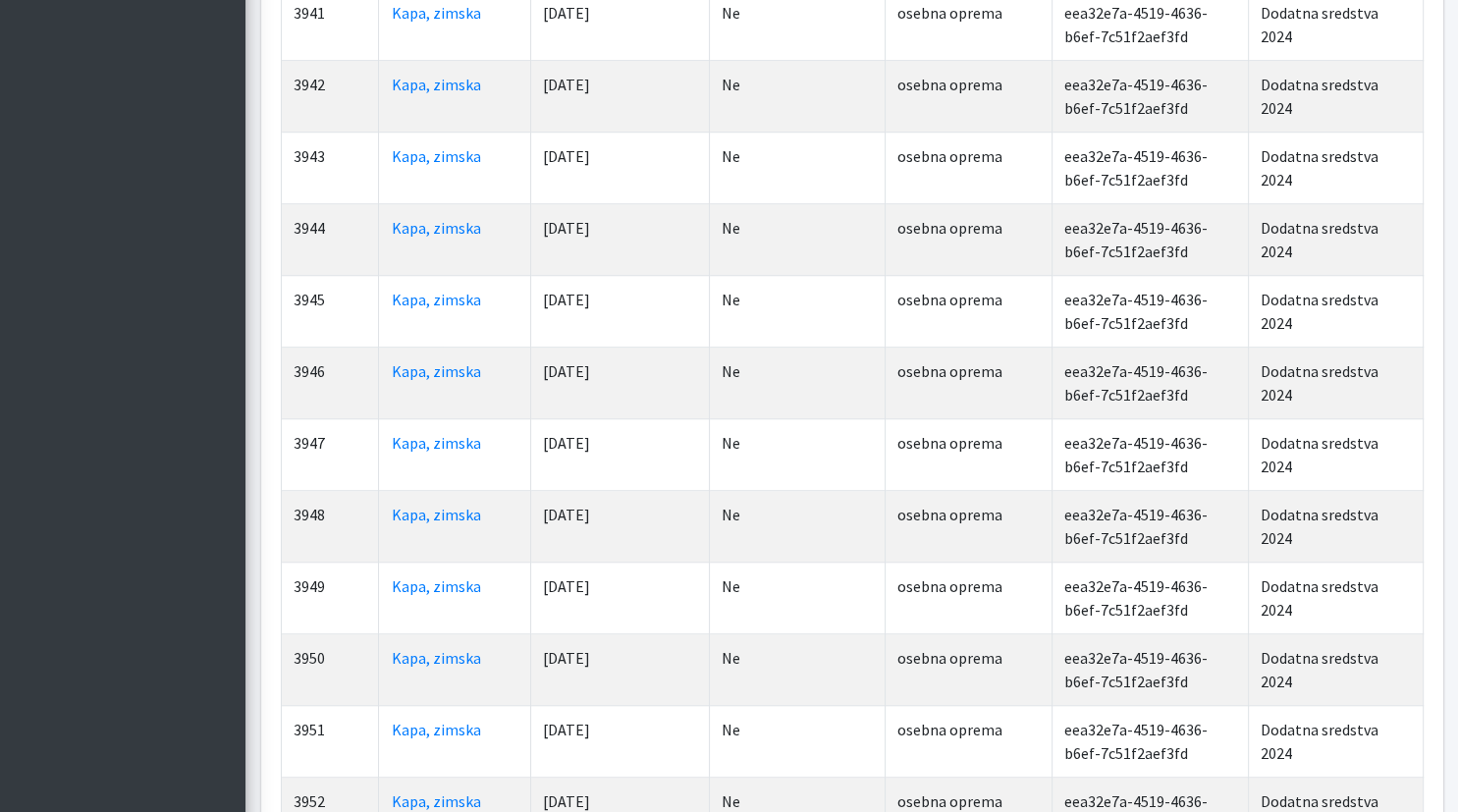 scroll, scrollTop: 3236, scrollLeft: 0, axis: vertical 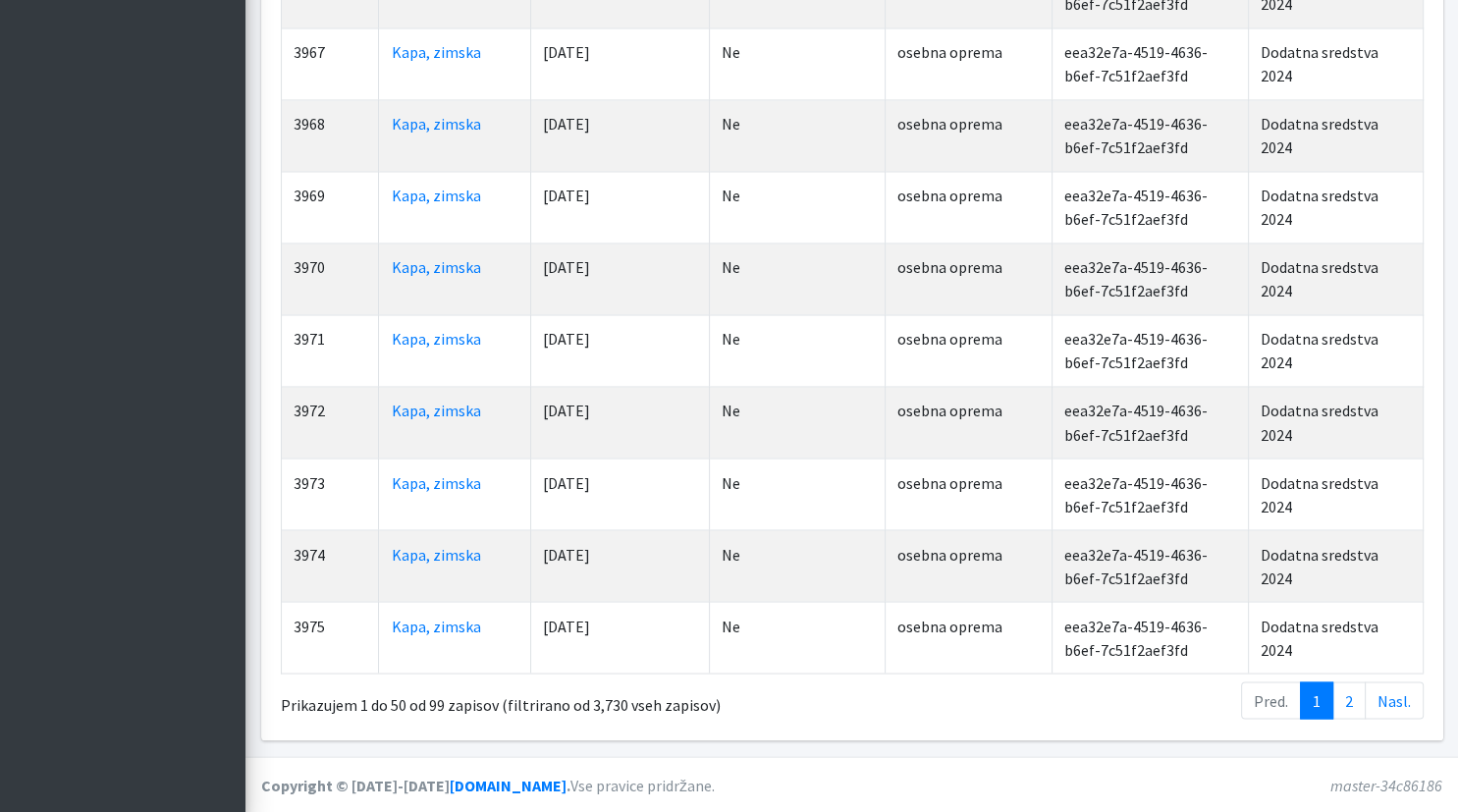 type on "kapa zim" 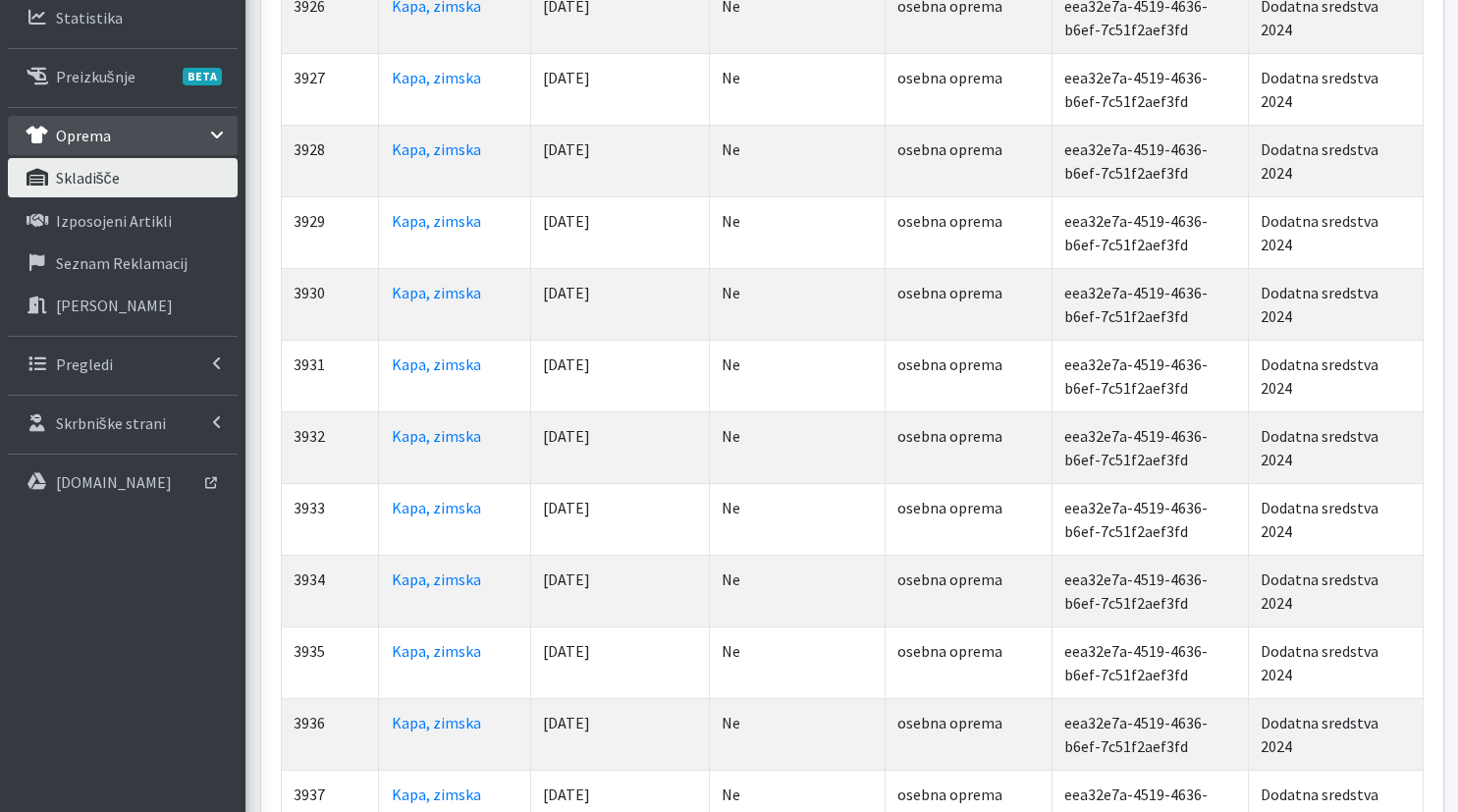 scroll, scrollTop: 0, scrollLeft: 0, axis: both 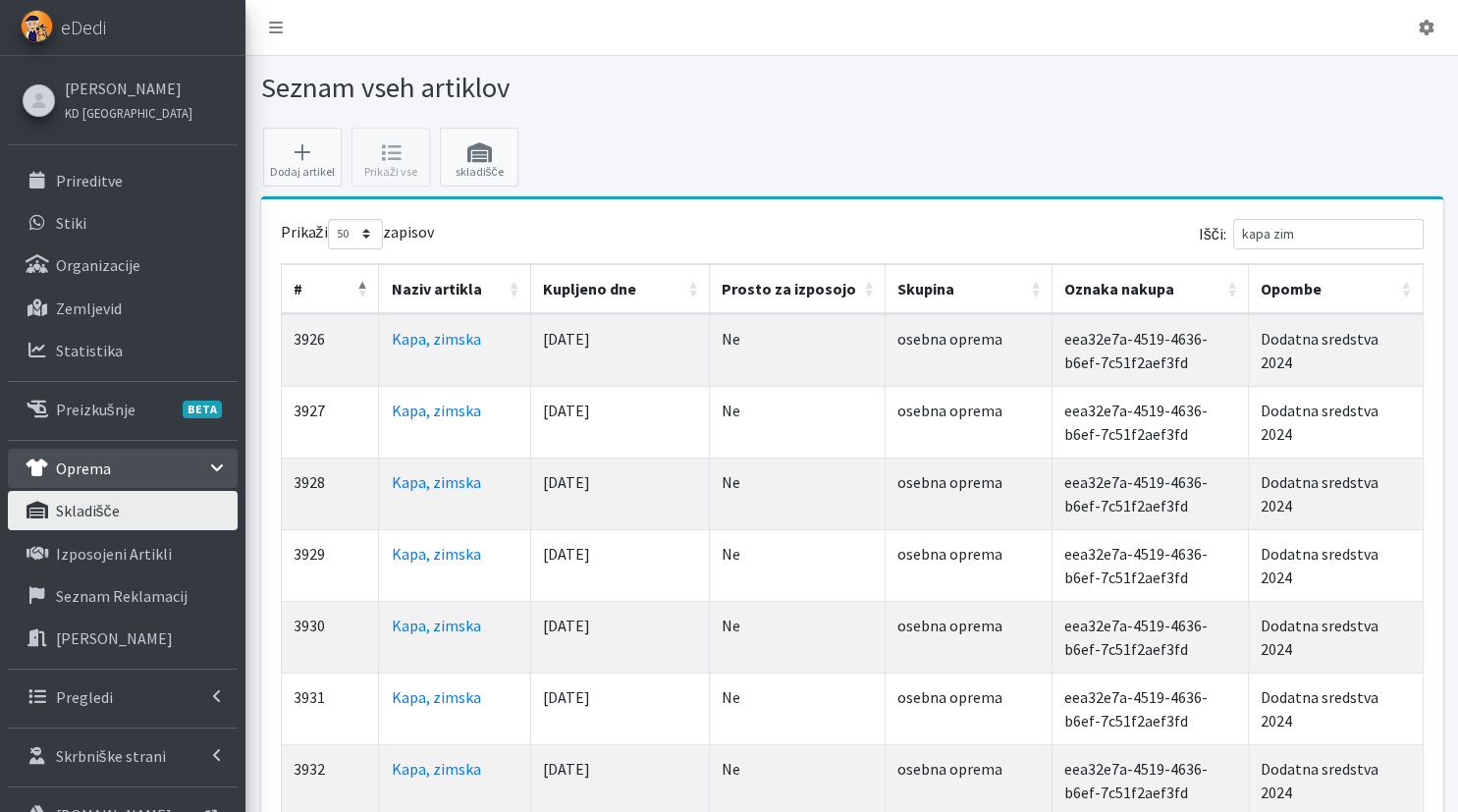 click on "Prosto za izposojo" at bounding box center (797, 289) 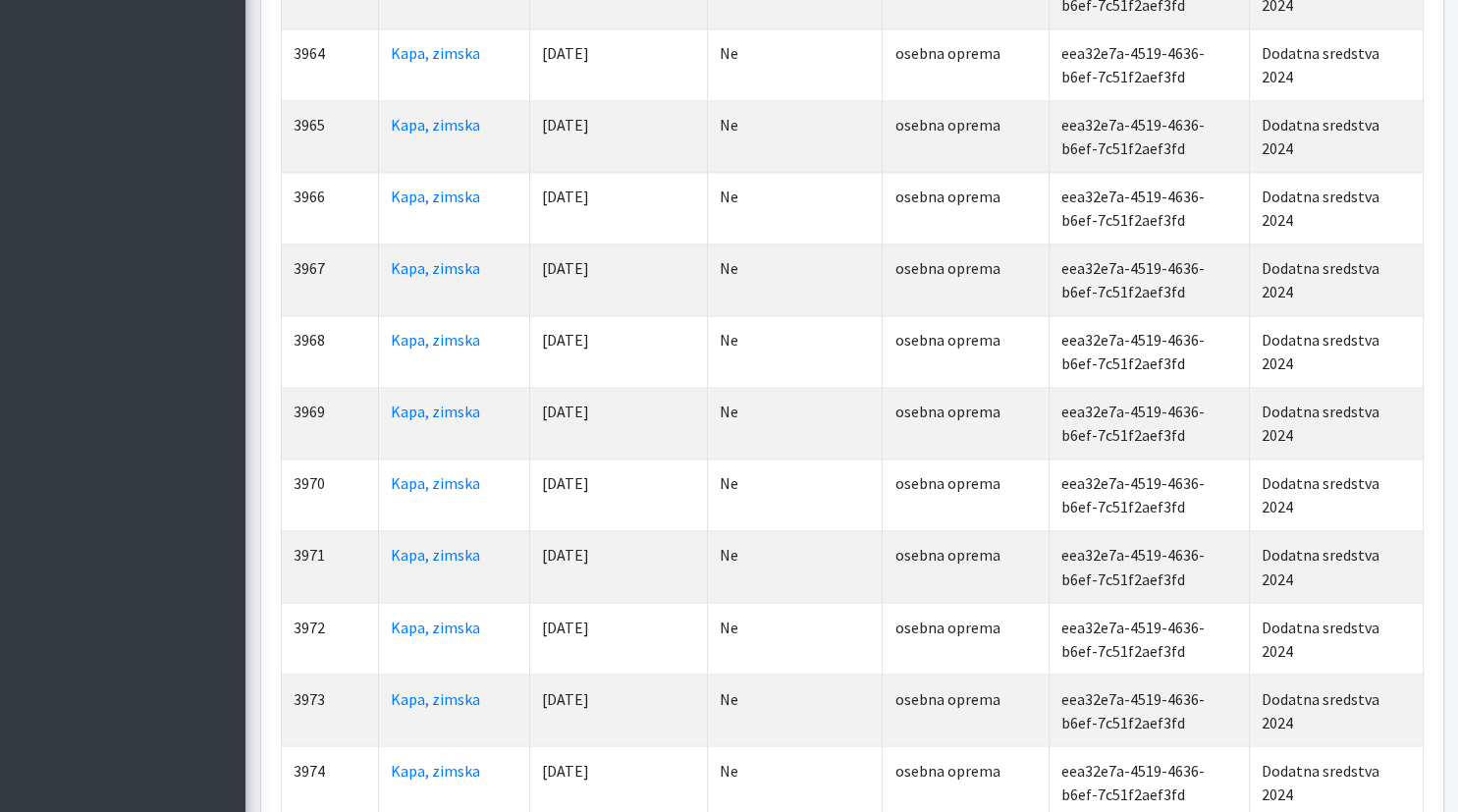 scroll, scrollTop: 3236, scrollLeft: 0, axis: vertical 